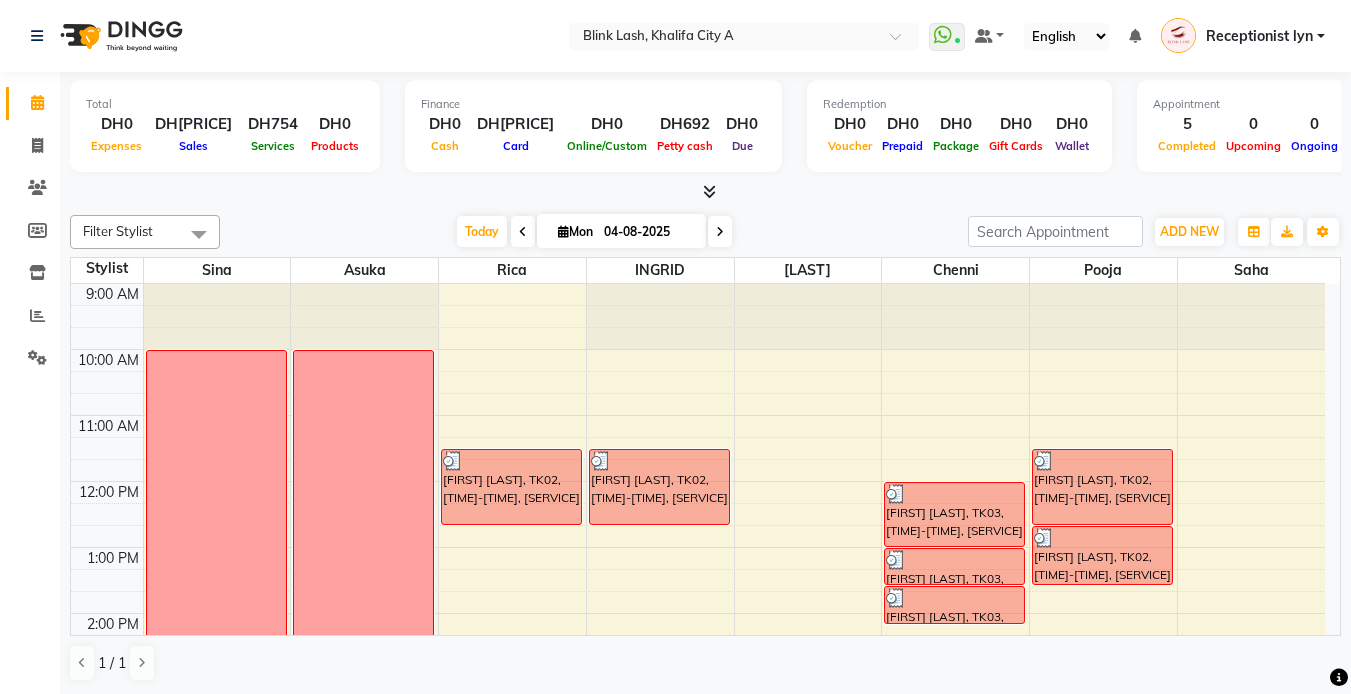 scroll, scrollTop: 0, scrollLeft: 0, axis: both 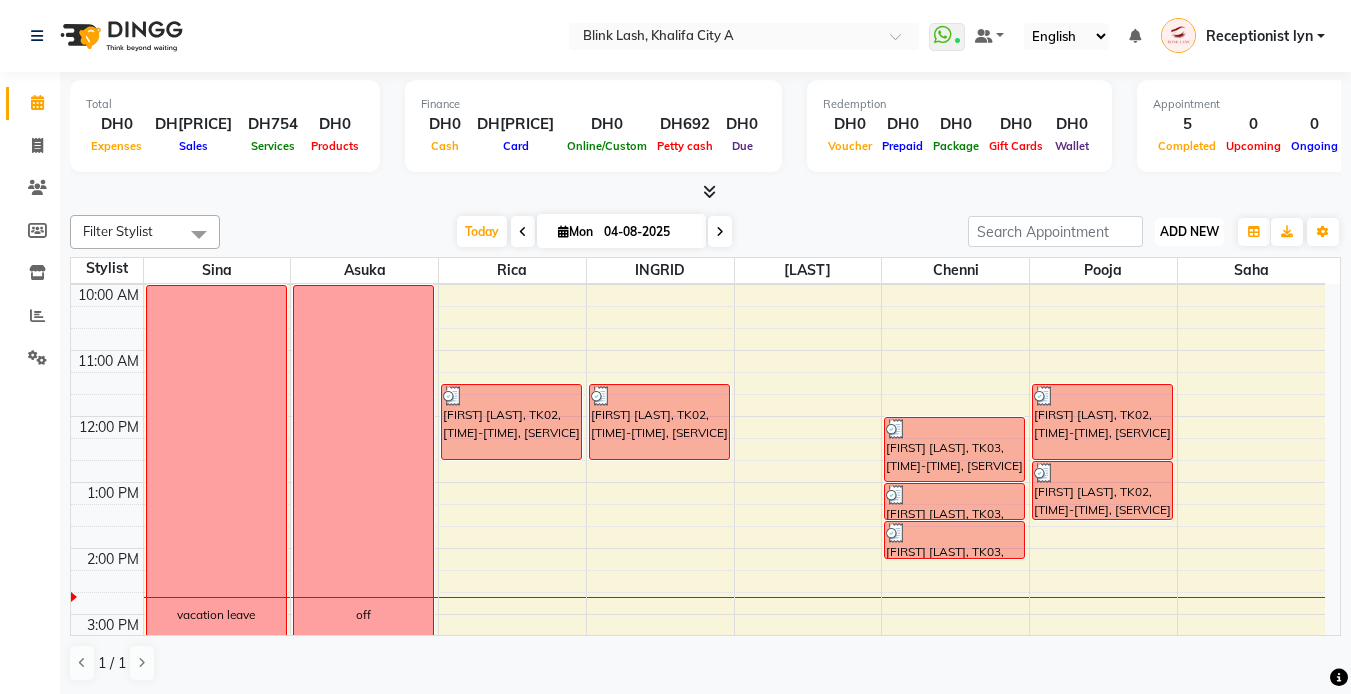 click on "ADD NEW" at bounding box center [1189, 231] 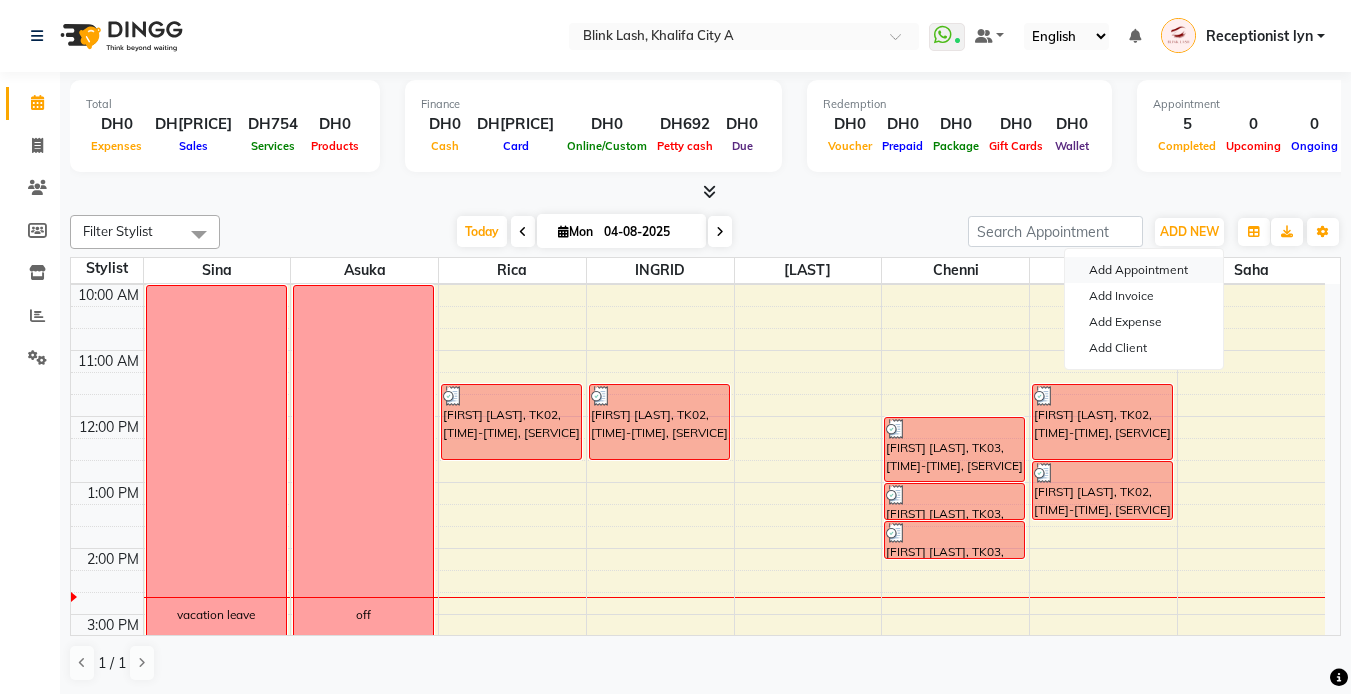 click on "Add Appointment" at bounding box center (1144, 270) 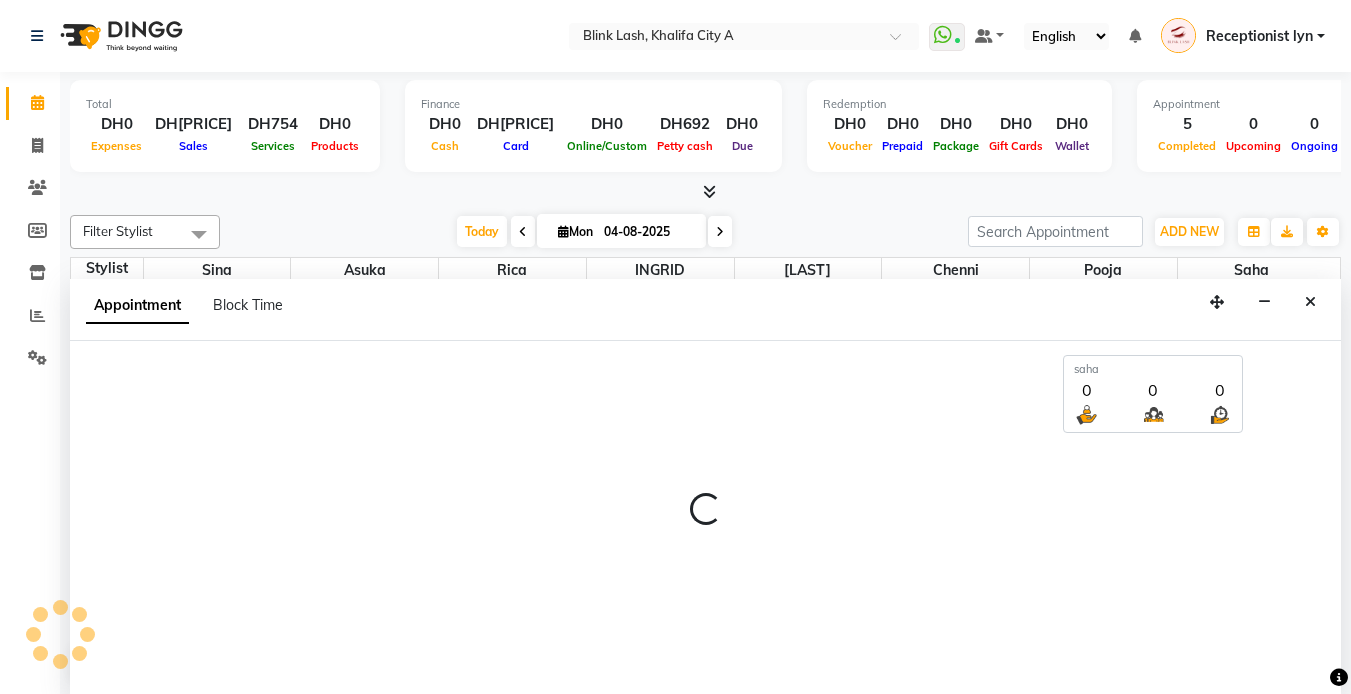 select on "tentative" 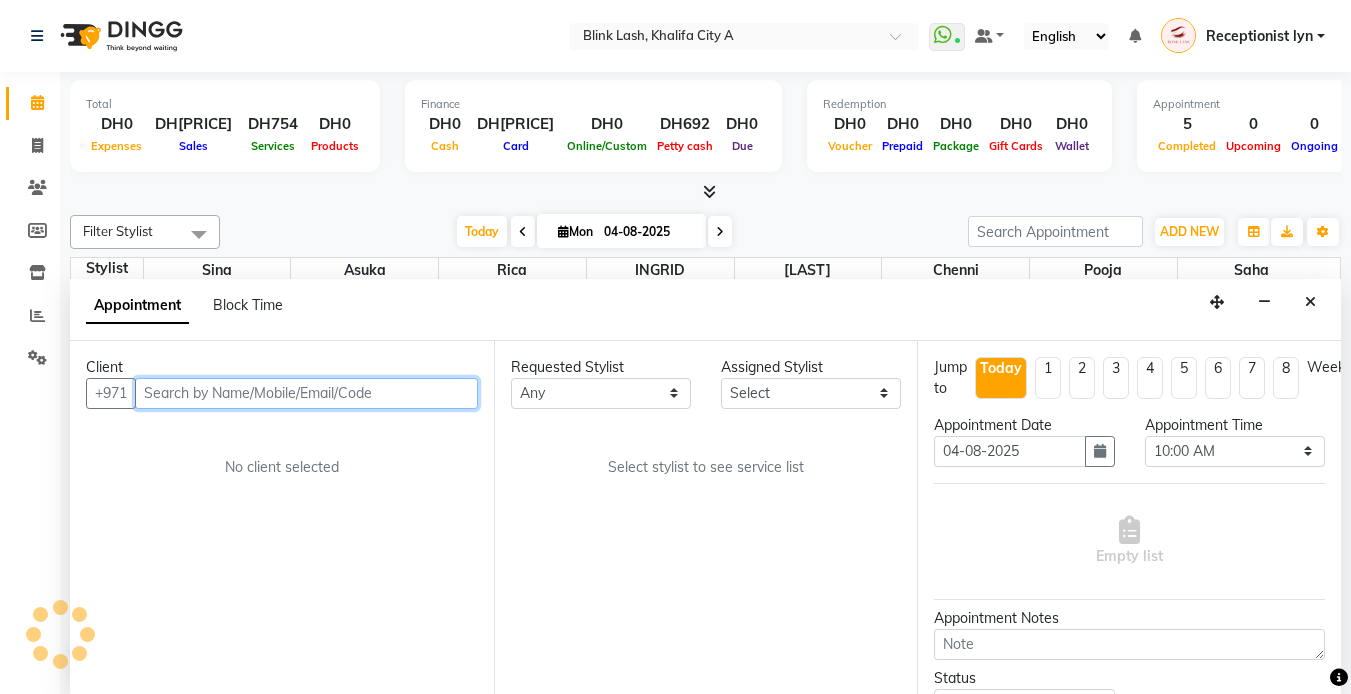 scroll, scrollTop: 1, scrollLeft: 0, axis: vertical 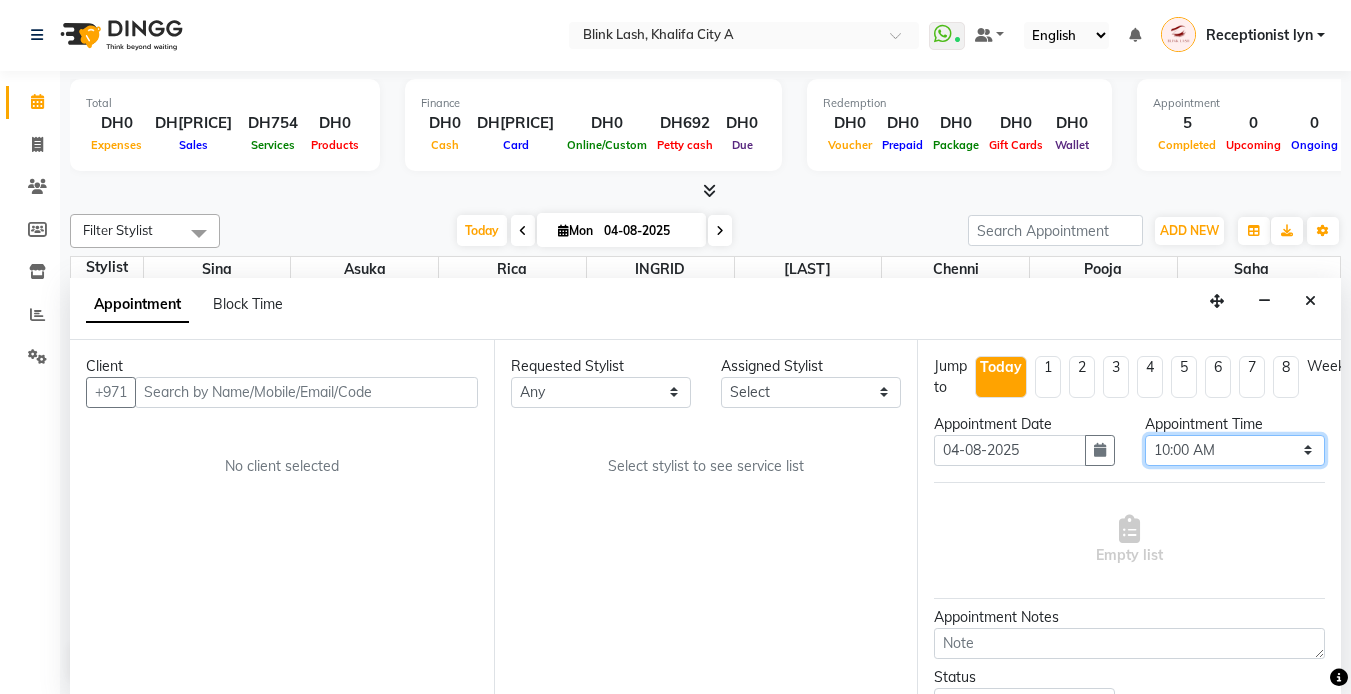 click on "Select 10:00 AM 10:05 AM 10:10 AM 10:15 AM 10:20 AM 10:25 AM 10:30 AM 10:35 AM 10:40 AM 10:45 AM 10:50 AM 10:55 AM 11:00 AM 11:05 AM 11:10 AM 11:15 AM 11:20 AM 11:25 AM 11:30 AM 11:35 AM 11:40 AM 11:45 AM 11:50 AM 11:55 AM 12:00 PM 12:05 PM 12:10 PM 12:15 PM 12:20 PM 12:25 PM 12:30 PM 12:35 PM 12:40 PM 12:45 PM 12:50 PM 12:55 PM 01:00 PM 01:05 PM 01:10 PM 01:15 PM 01:20 PM 01:25 PM 01:30 PM 01:35 PM 01:40 PM 01:45 PM 01:50 PM 01:55 PM 02:00 PM 02:05 PM 02:10 PM 02:15 PM 02:20 PM 02:25 PM 02:30 PM 02:35 PM 02:40 PM 02:45 PM 02:50 PM 02:55 PM 03:00 PM 03:05 PM 03:10 PM 03:15 PM 03:20 PM 03:25 PM 03:30 PM 03:35 PM 03:40 PM 03:45 PM 03:50 PM 03:55 PM 04:00 PM 04:05 PM 04:10 PM 04:15 PM 04:20 PM 04:25 PM 04:30 PM 04:35 PM 04:40 PM 04:45 PM 04:50 PM 04:55 PM 05:00 PM 05:05 PM 05:10 PM 05:15 PM 05:20 PM 05:25 PM 05:30 PM 05:35 PM 05:40 PM 05:45 PM 05:50 PM 05:55 PM 06:00 PM 06:05 PM 06:10 PM 06:15 PM 06:20 PM 06:25 PM 06:30 PM 06:35 PM 06:40 PM 06:45 PM 06:50 PM 06:55 PM 07:00 PM 07:05 PM 07:10 PM 07:15 PM 07:20 PM" at bounding box center (1235, 450) 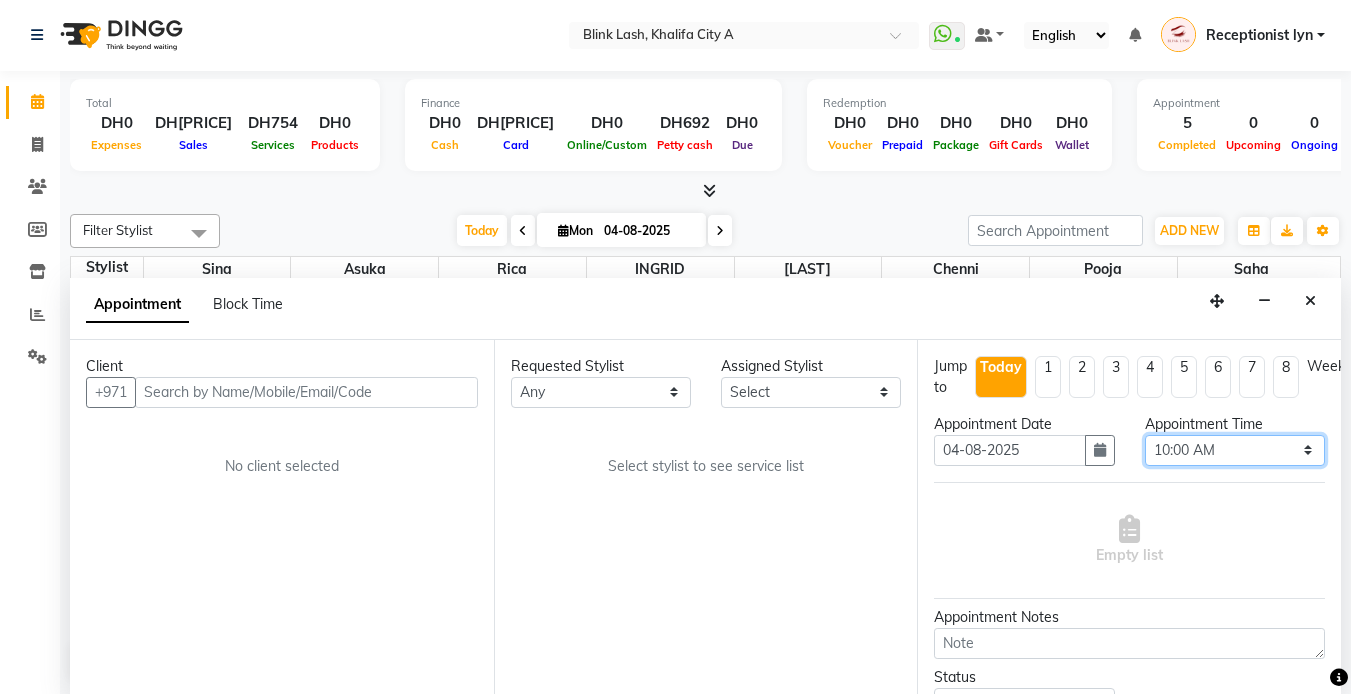 select on "1080" 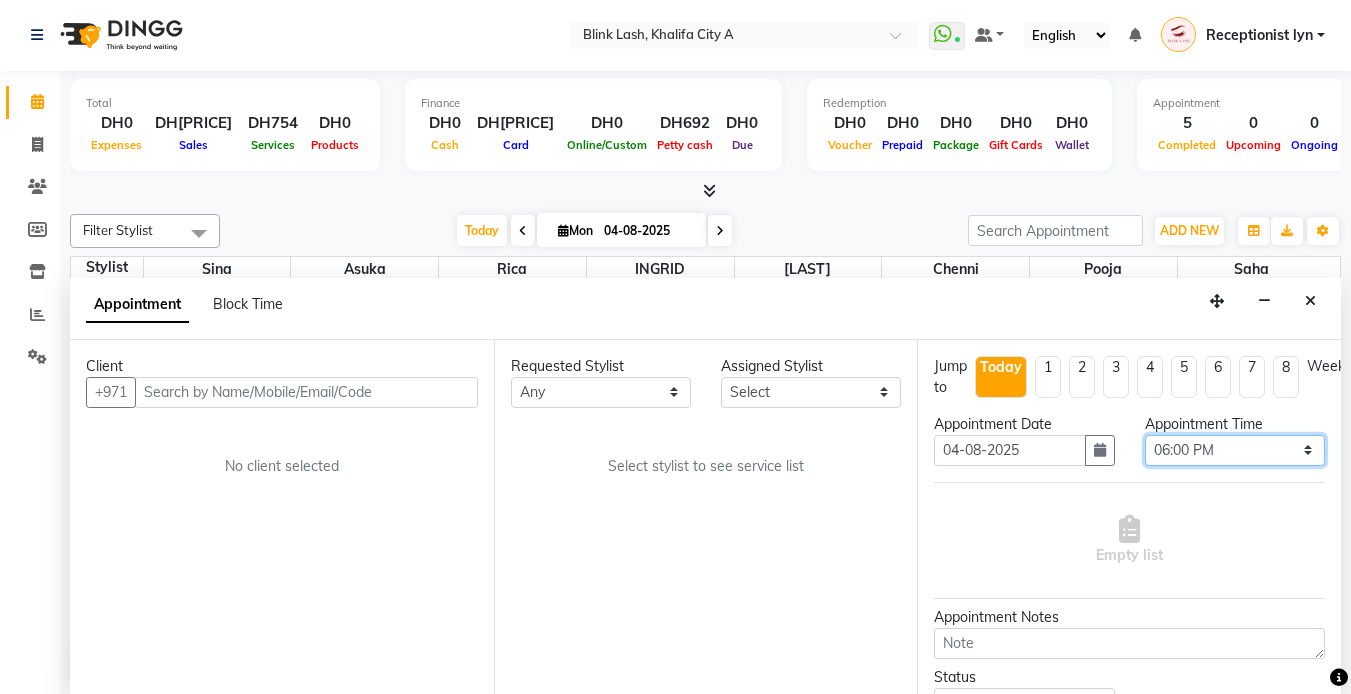 click on "Select 10:00 AM 10:05 AM 10:10 AM 10:15 AM 10:20 AM 10:25 AM 10:30 AM 10:35 AM 10:40 AM 10:45 AM 10:50 AM 10:55 AM 11:00 AM 11:05 AM 11:10 AM 11:15 AM 11:20 AM 11:25 AM 11:30 AM 11:35 AM 11:40 AM 11:45 AM 11:50 AM 11:55 AM 12:00 PM 12:05 PM 12:10 PM 12:15 PM 12:20 PM 12:25 PM 12:30 PM 12:35 PM 12:40 PM 12:45 PM 12:50 PM 12:55 PM 01:00 PM 01:05 PM 01:10 PM 01:15 PM 01:20 PM 01:25 PM 01:30 PM 01:35 PM 01:40 PM 01:45 PM 01:50 PM 01:55 PM 02:00 PM 02:05 PM 02:10 PM 02:15 PM 02:20 PM 02:25 PM 02:30 PM 02:35 PM 02:40 PM 02:45 PM 02:50 PM 02:55 PM 03:00 PM 03:05 PM 03:10 PM 03:15 PM 03:20 PM 03:25 PM 03:30 PM 03:35 PM 03:40 PM 03:45 PM 03:50 PM 03:55 PM 04:00 PM 04:05 PM 04:10 PM 04:15 PM 04:20 PM 04:25 PM 04:30 PM 04:35 PM 04:40 PM 04:45 PM 04:50 PM 04:55 PM 05:00 PM 05:05 PM 05:10 PM 05:15 PM 05:20 PM 05:25 PM 05:30 PM 05:35 PM 05:40 PM 05:45 PM 05:50 PM 05:55 PM 06:00 PM 06:05 PM 06:10 PM 06:15 PM 06:20 PM 06:25 PM 06:30 PM 06:35 PM 06:40 PM 06:45 PM 06:50 PM 06:55 PM 07:00 PM 07:05 PM 07:10 PM 07:15 PM 07:20 PM" at bounding box center (1235, 450) 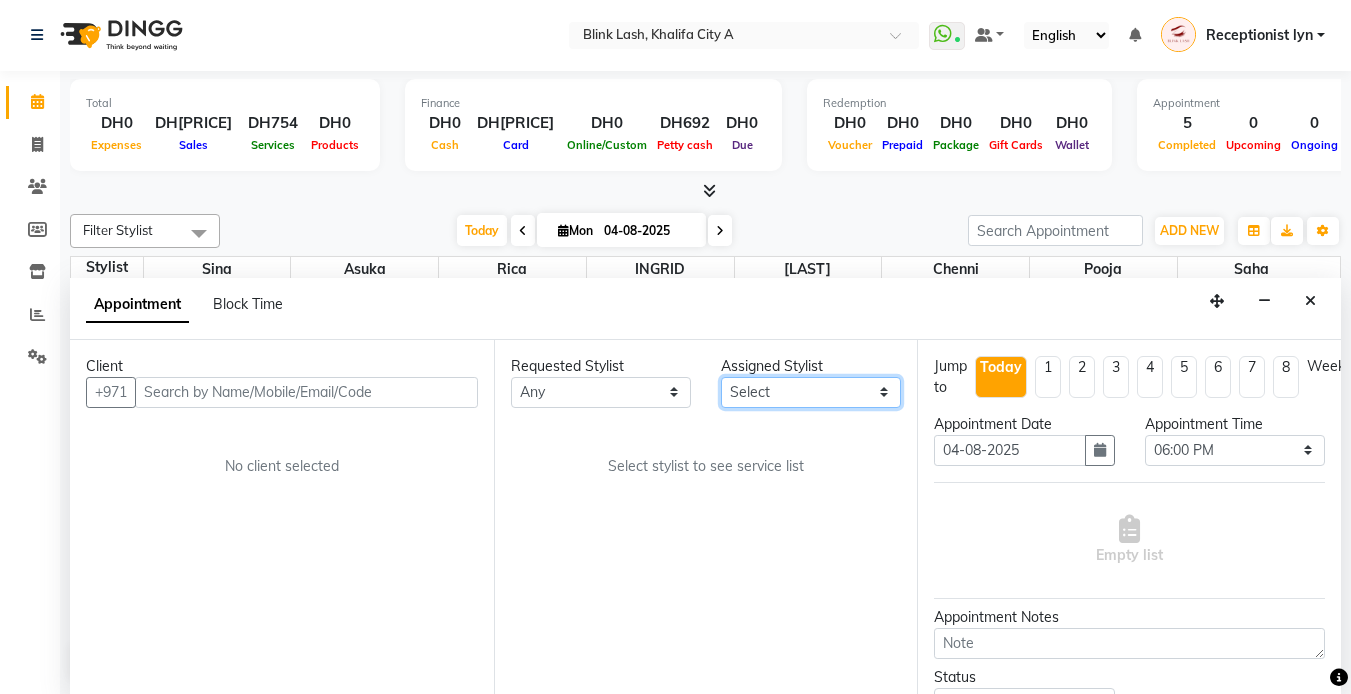drag, startPoint x: 887, startPoint y: 388, endPoint x: 893, endPoint y: 411, distance: 23.769728 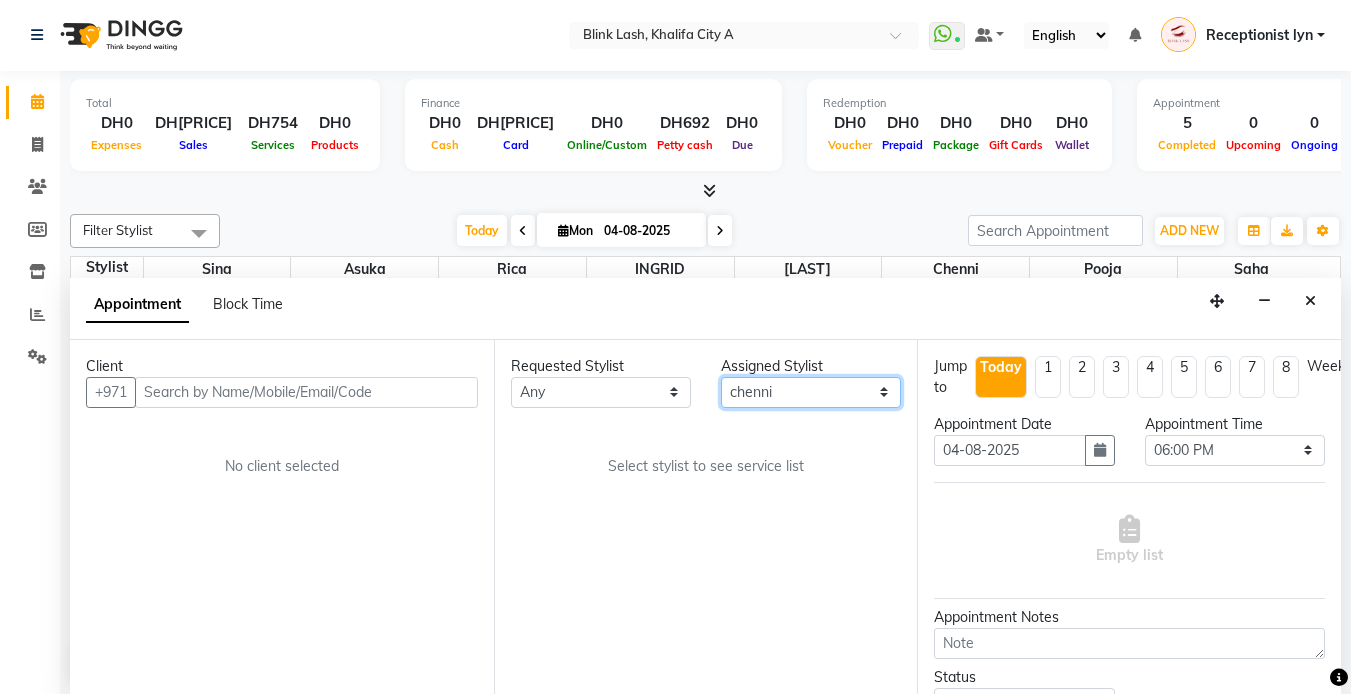 click on "Select Asuka chenni INGRID jumana pooja Rica saha Sina" at bounding box center (811, 392) 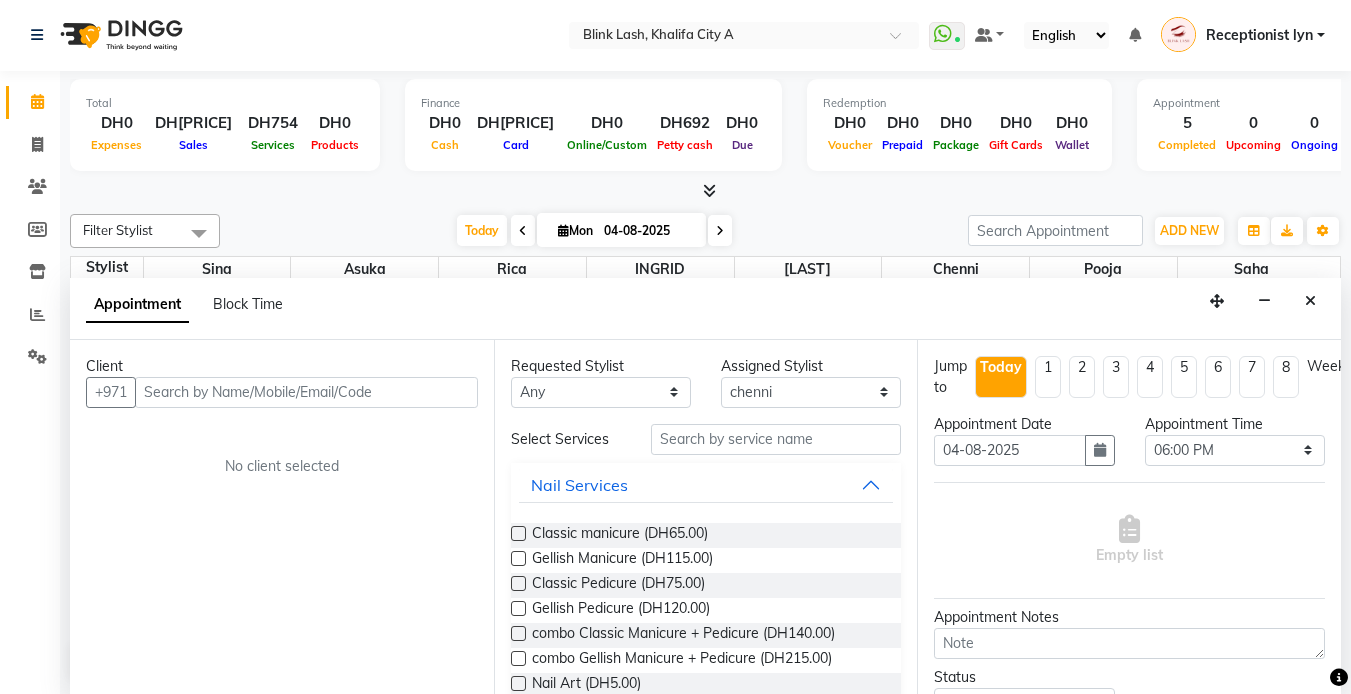 click on "Select Services    Nail Services Classic manicure (DH65.00) Gellish Manicure (DH115.00) Classic Pedicure (DH75.00) Gellish Pedicure (DH120.00) combo Classic Manicure + Pedicure (DH140.00)  combo Gellish Manicure + Pedicure (DH215.00) Nail Art (DH5.00) Callus Treatment (DH80.00) Classic Eyelash Extensions (DH230.00) Classic Eyelash Infill (DH200.00) Removal eyelash (DH80.00) Hard Gel (DH280.00) NAIL EXTENSION INFILL (DH230.00) Biab (DH165.00) nail ext removal (DH100.00) Change Color Gel Full (DH55.00) Biab infill (DH145.00) 349 PROMOTIONS (DH349.00) TRANSPO FEE (DH30.00) transpo fee city (DH60.00) GELLISH REMOVAL  (DH30.00) FRENCH ADD ON (DH30.00) NAIL EXTENSION REFRESH (DH120.00) ACRYLIC NAIL EXT (DH280.00) KIDS MANICURE (DH45.00) KIDS PEDICURE (DH55.00) NAIL REPAIR (DH30.00) 249 PROMO (DH249.00) 299 promo facial and massage 60mins (DH299.00) classic eyelash promo (DH149.00) 1week nail extension (DH150.00) chrome (DH20.00) Pedicure gellish with Paraffin (DH200.00) nail art  (DH30.00) cut and file (DH45.00)" at bounding box center [706, 1354] 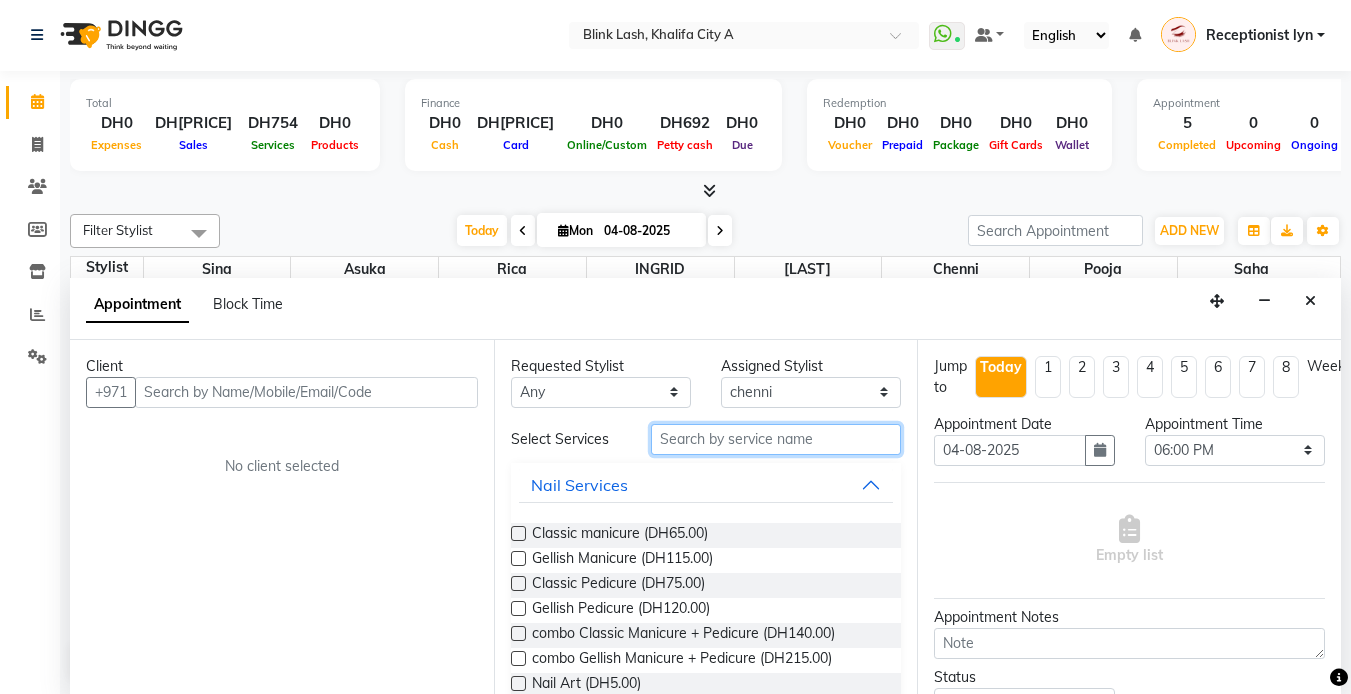 click at bounding box center [776, 439] 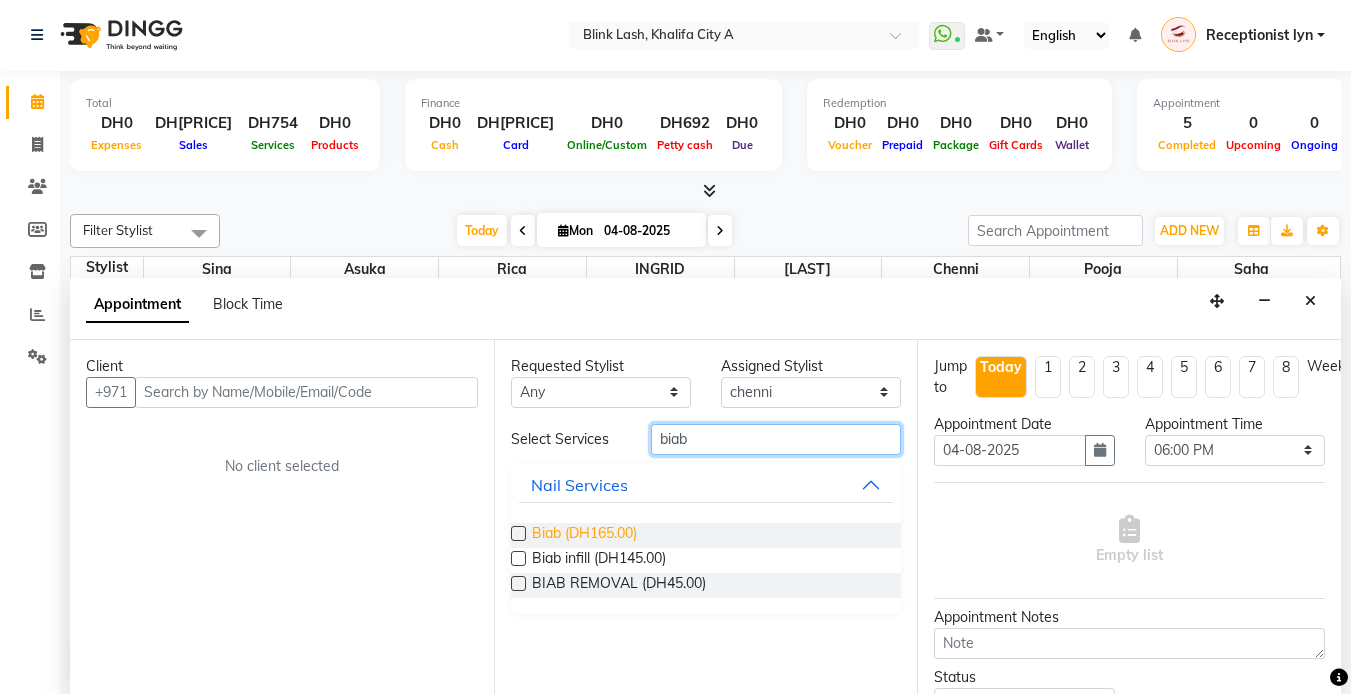 type on "biab" 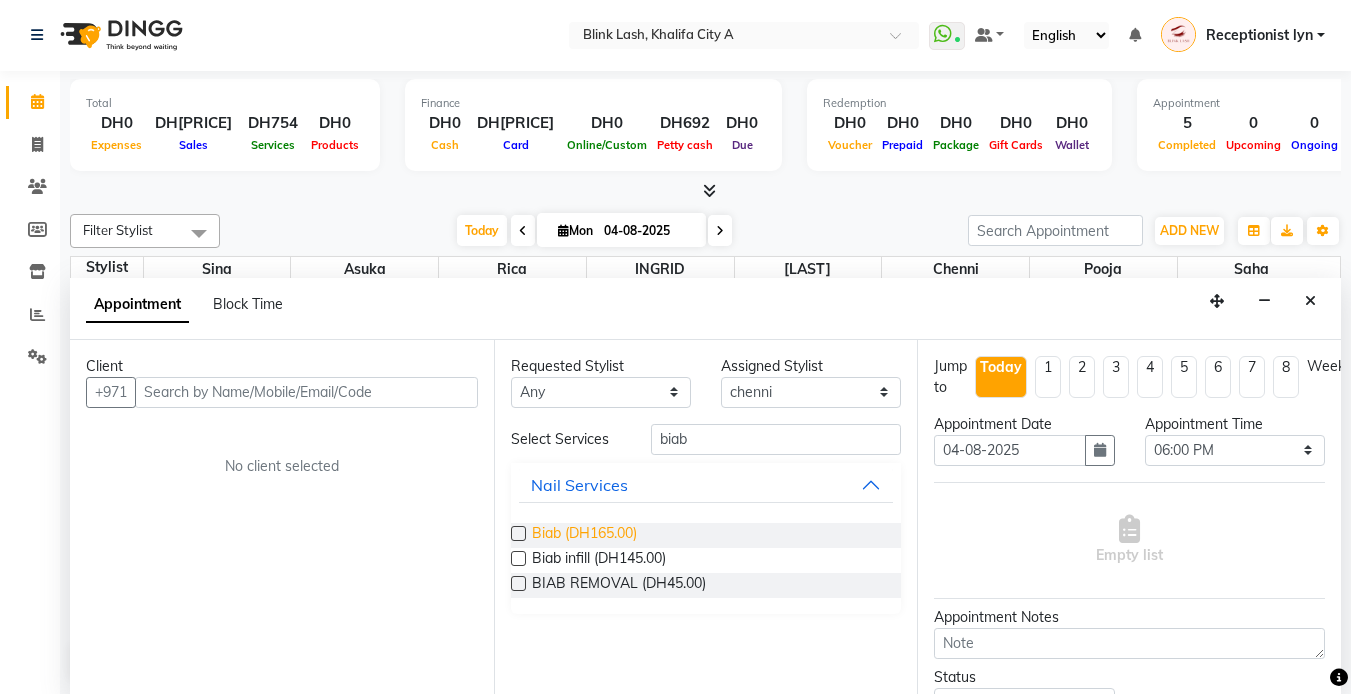 click on "Biab (DH165.00)" at bounding box center [584, 535] 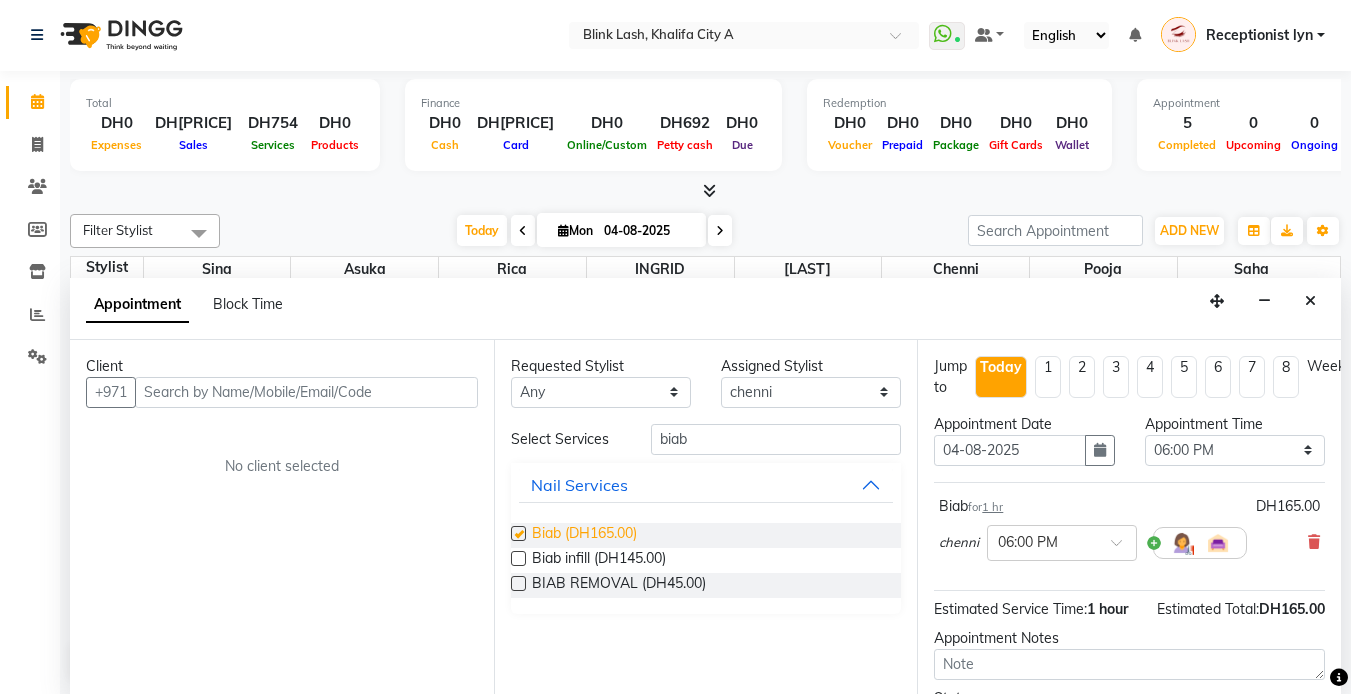 checkbox on "false" 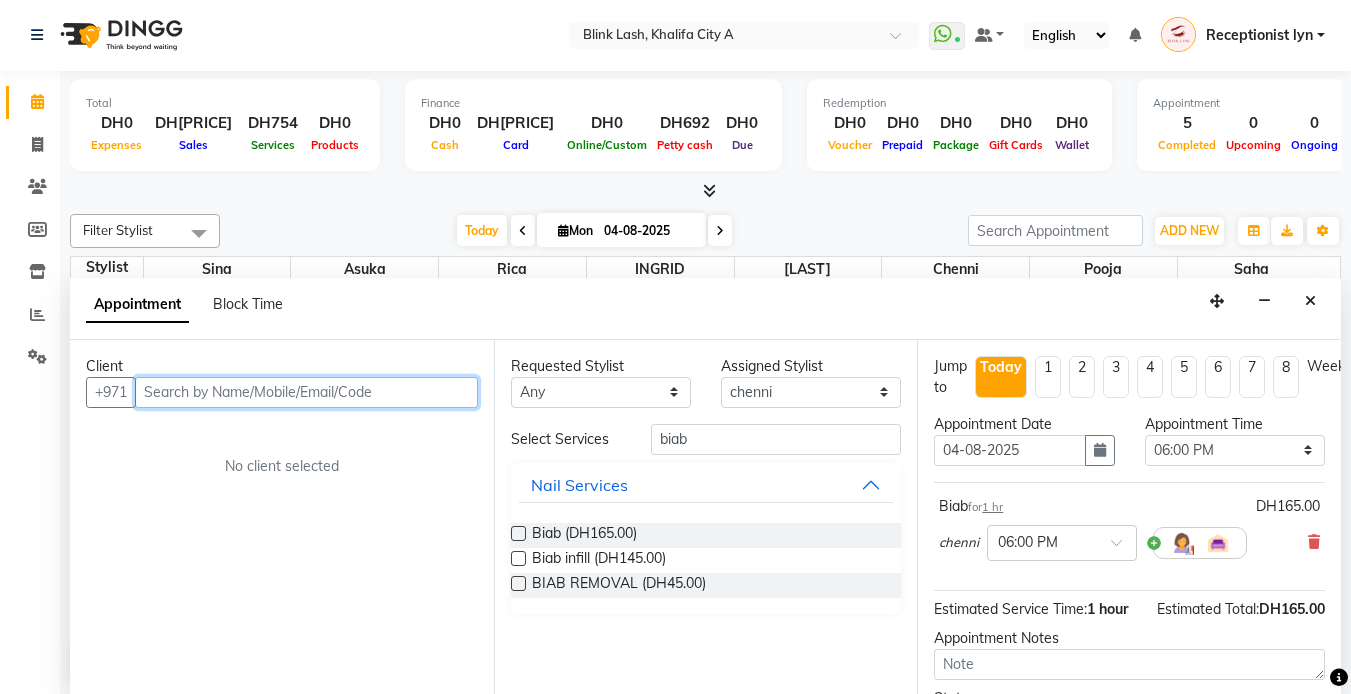 click at bounding box center (306, 392) 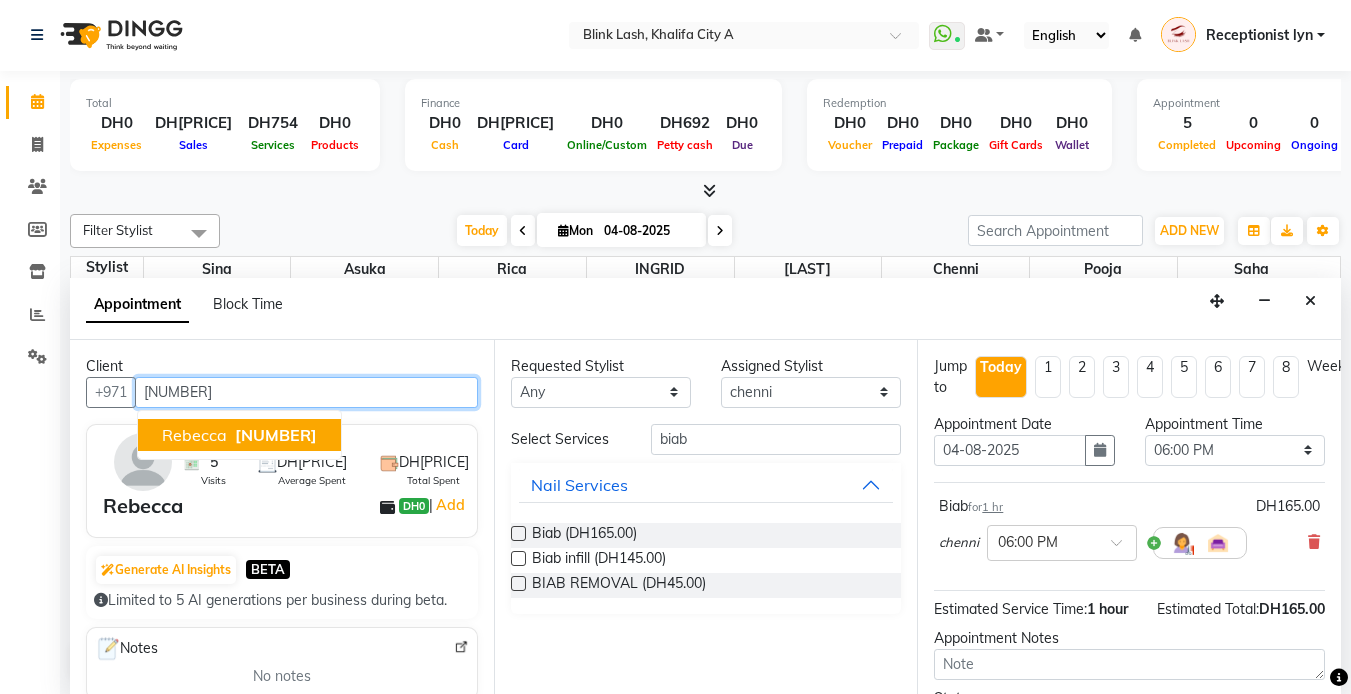 click on "[NUMBER]" at bounding box center (276, 435) 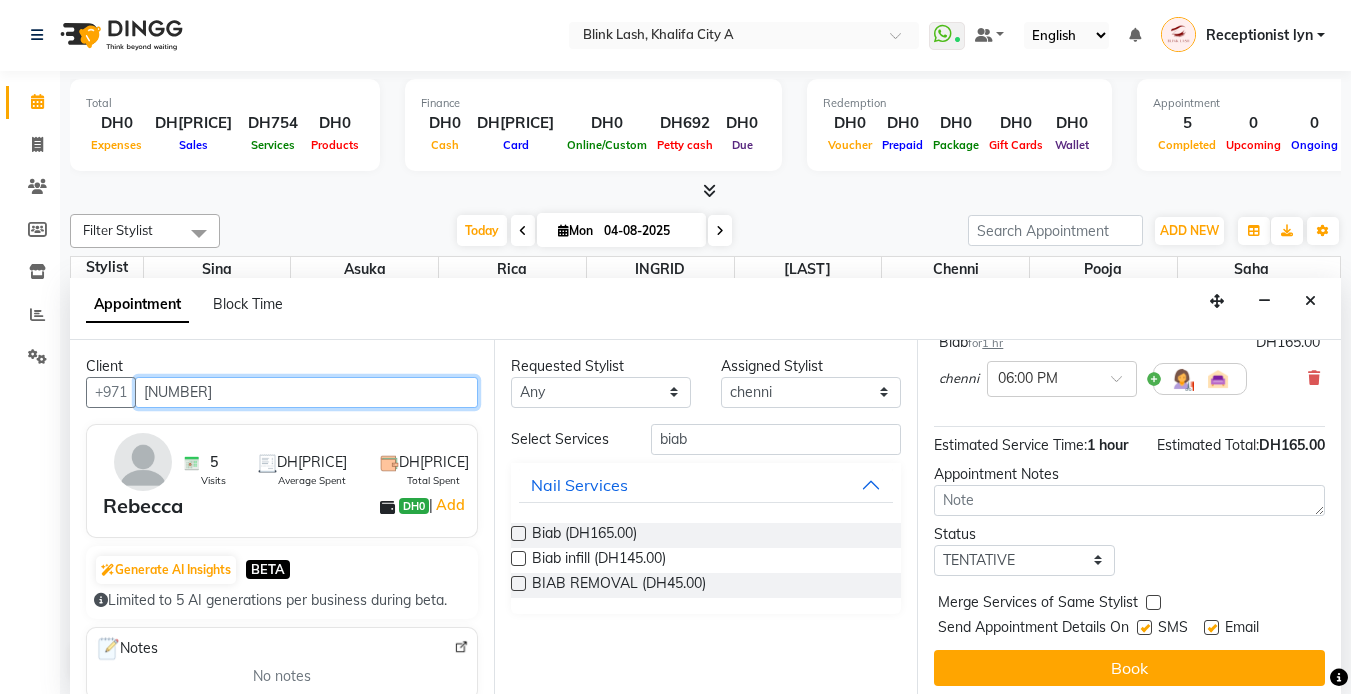 scroll, scrollTop: 187, scrollLeft: 0, axis: vertical 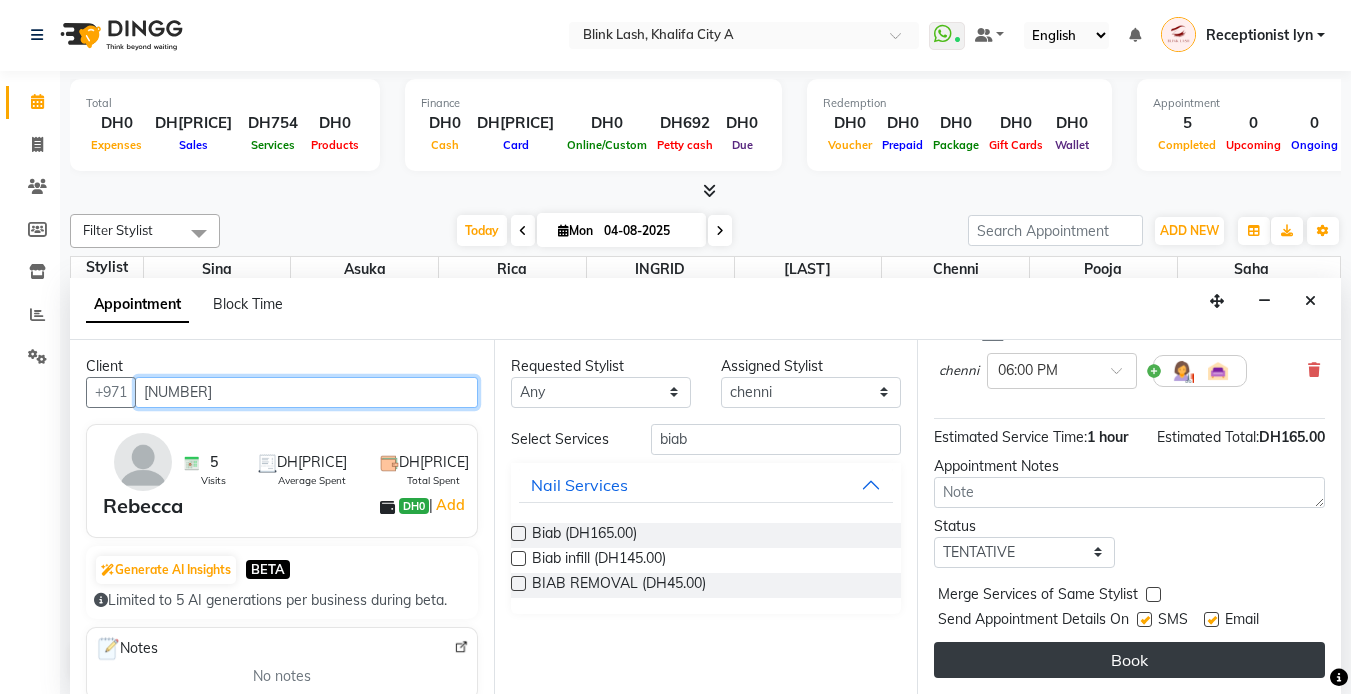 type on "[NUMBER]" 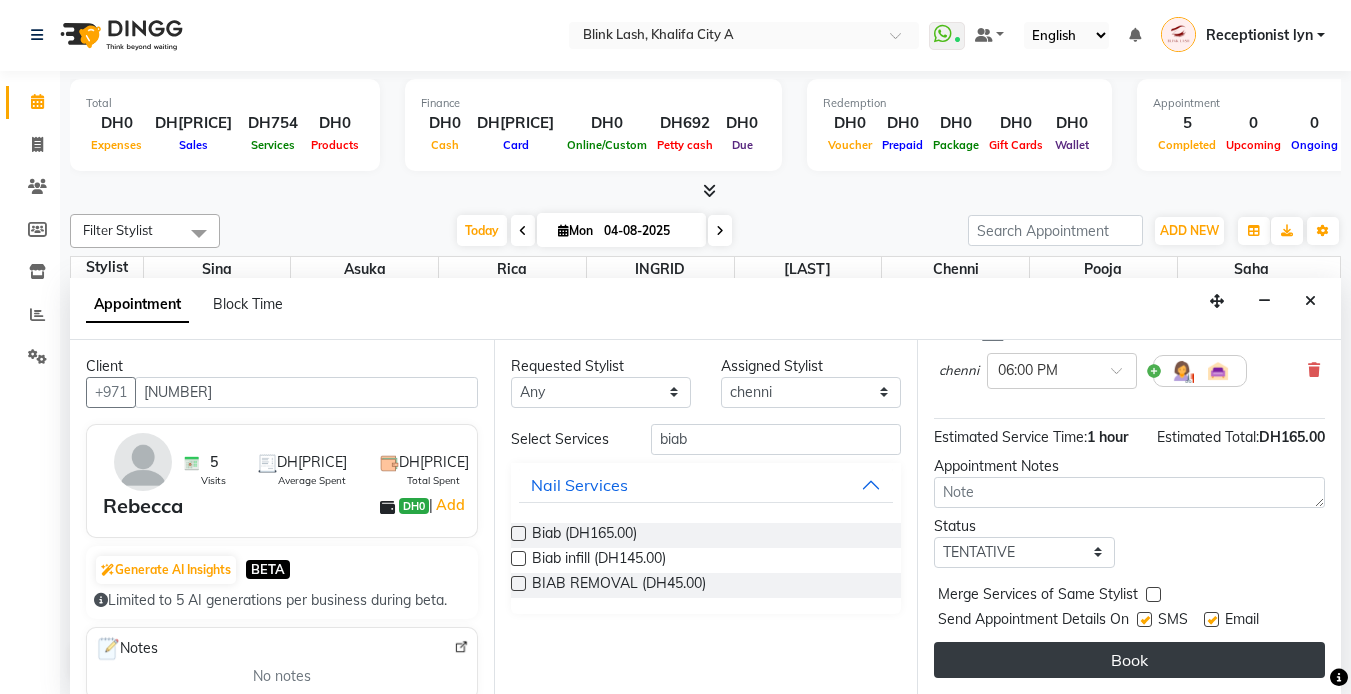 click on "Book" at bounding box center [1129, 660] 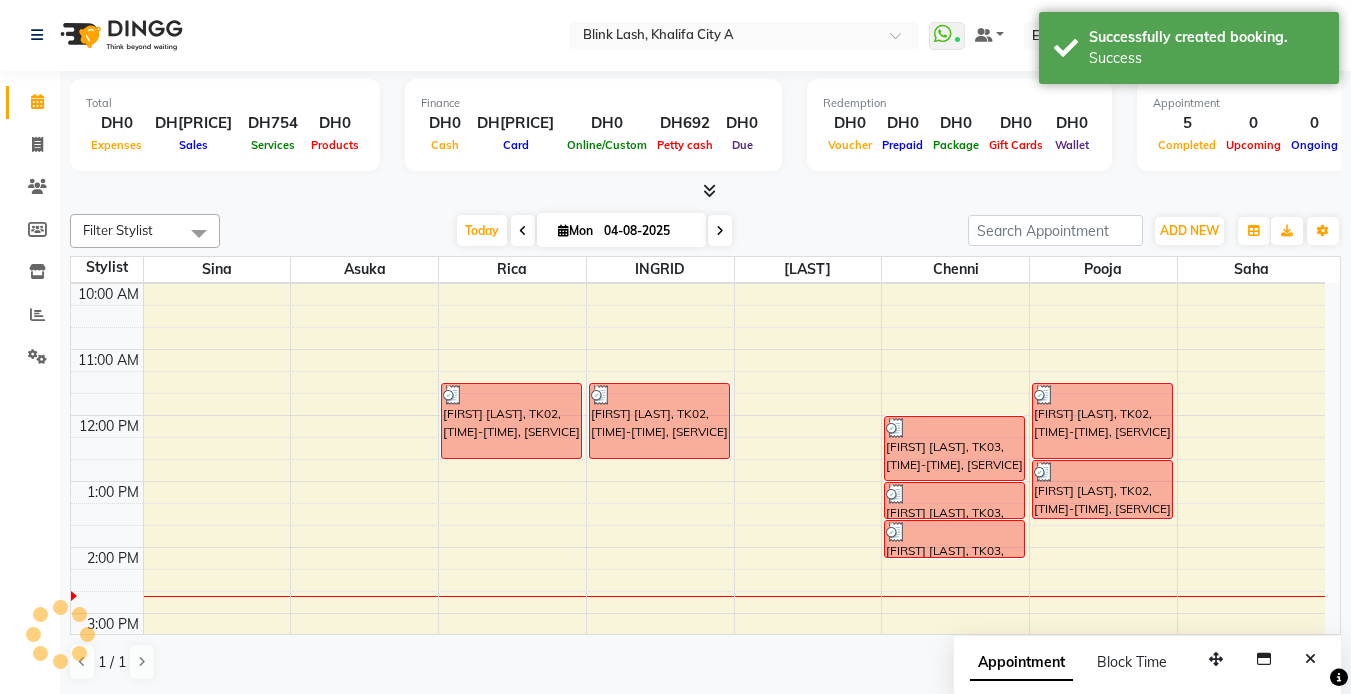 scroll, scrollTop: 0, scrollLeft: 0, axis: both 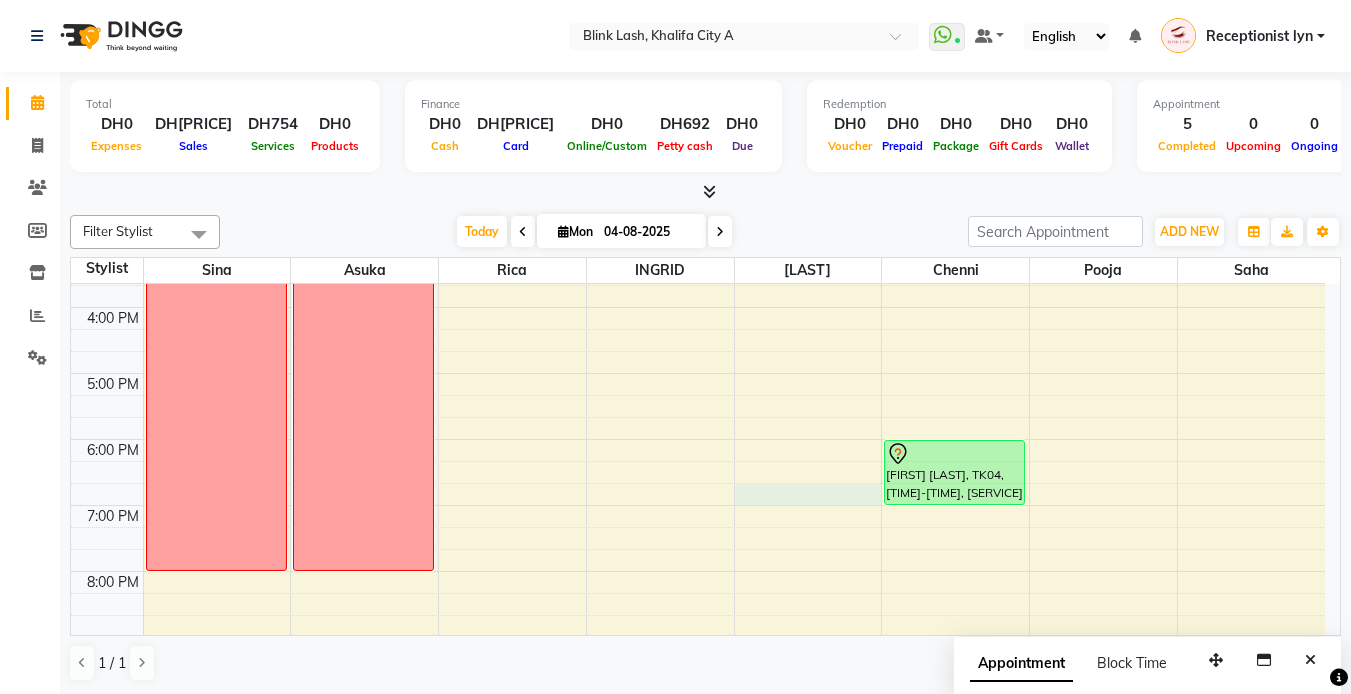 click on "9:00 AM 10:00 AM 11:00 AM 12:00 PM 1:00 PM 2:00 PM 3:00 PM 4:00 PM 5:00 PM 6:00 PM 7:00 PM 8:00 PM 9:00 PM 10:00 PM 11:00 PM vacation leave off [FIRST] [LAST], TK02, [TIME]-[TIME], [SERVICE] [FIRST] [LAST], TK02, [TIME]-[TIME], [SERVICE] [FIRST] [LAST], TK03, [TIME]-[TIME], [SERVICE] [FIRST] [LAST], TK03, [TIME]-[TIME], [SERVICE] [FIRST] [LAST], TK03, [TIME]-[TIME], [SERVICE] [FIRST] [LAST], TK04, [TIME]-[TIME], [SERVICE] [FIRST] [LAST], TK02, [TIME]-[TIME], [SERVICE] [FIRST] [LAST], TK02, [TIME]-[TIME], [SERVICE]" at bounding box center (698, 340) 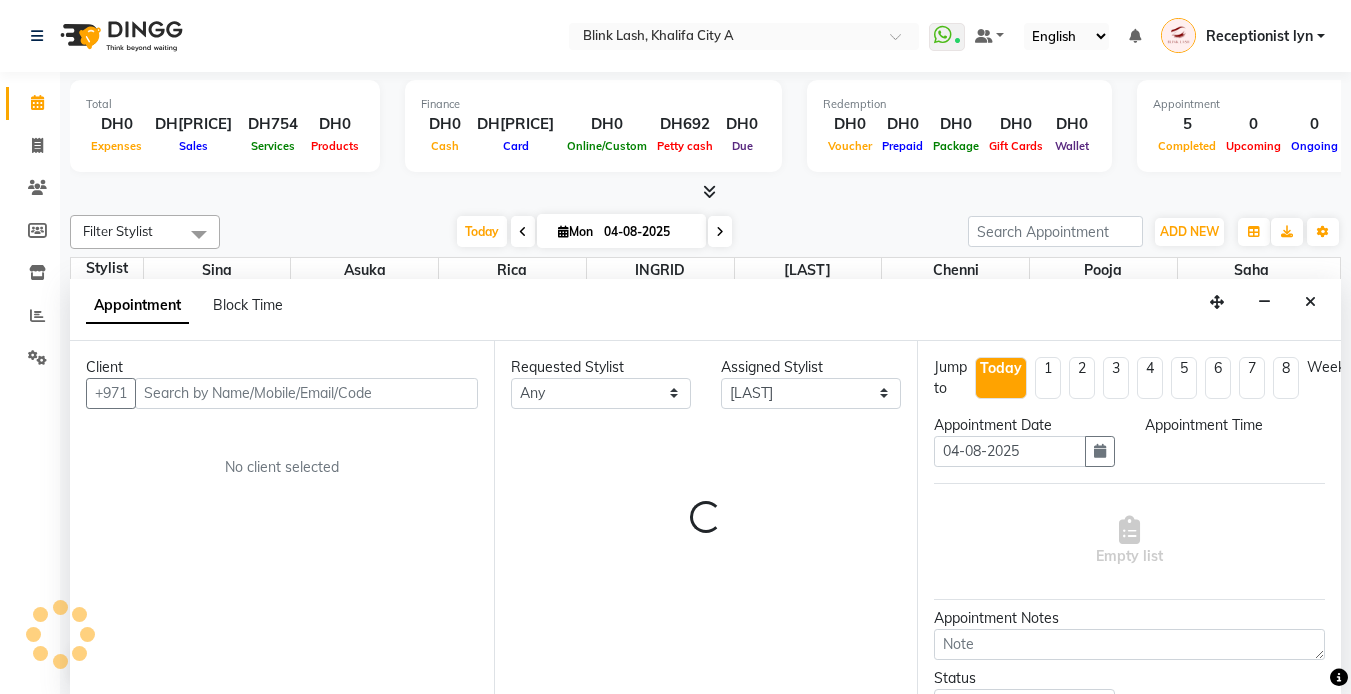 scroll, scrollTop: 1, scrollLeft: 0, axis: vertical 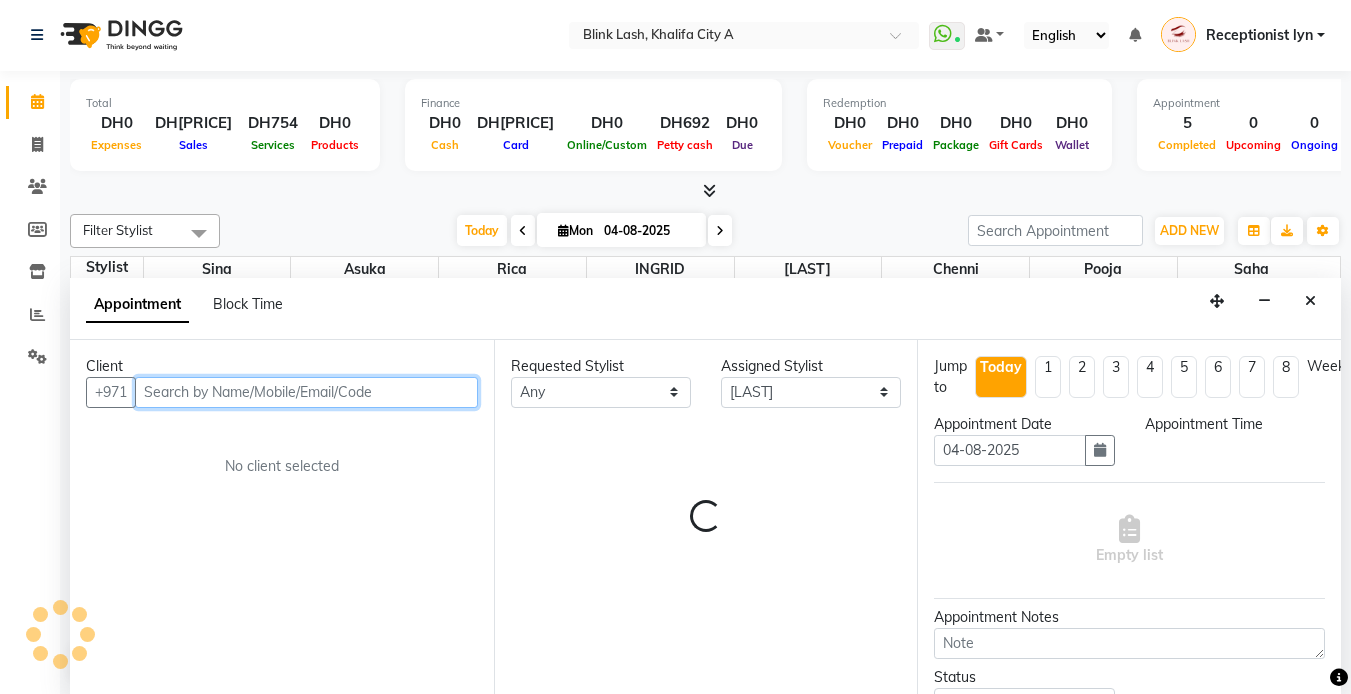 select on "1125" 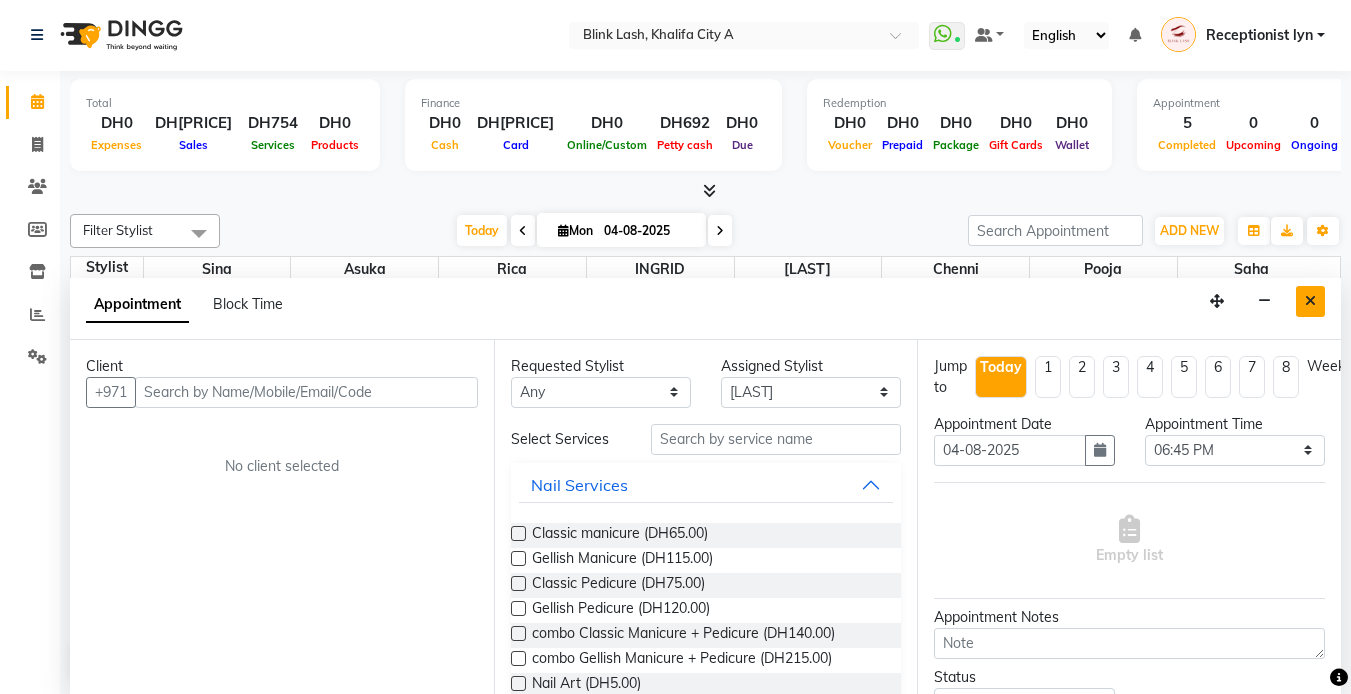 click at bounding box center [1310, 301] 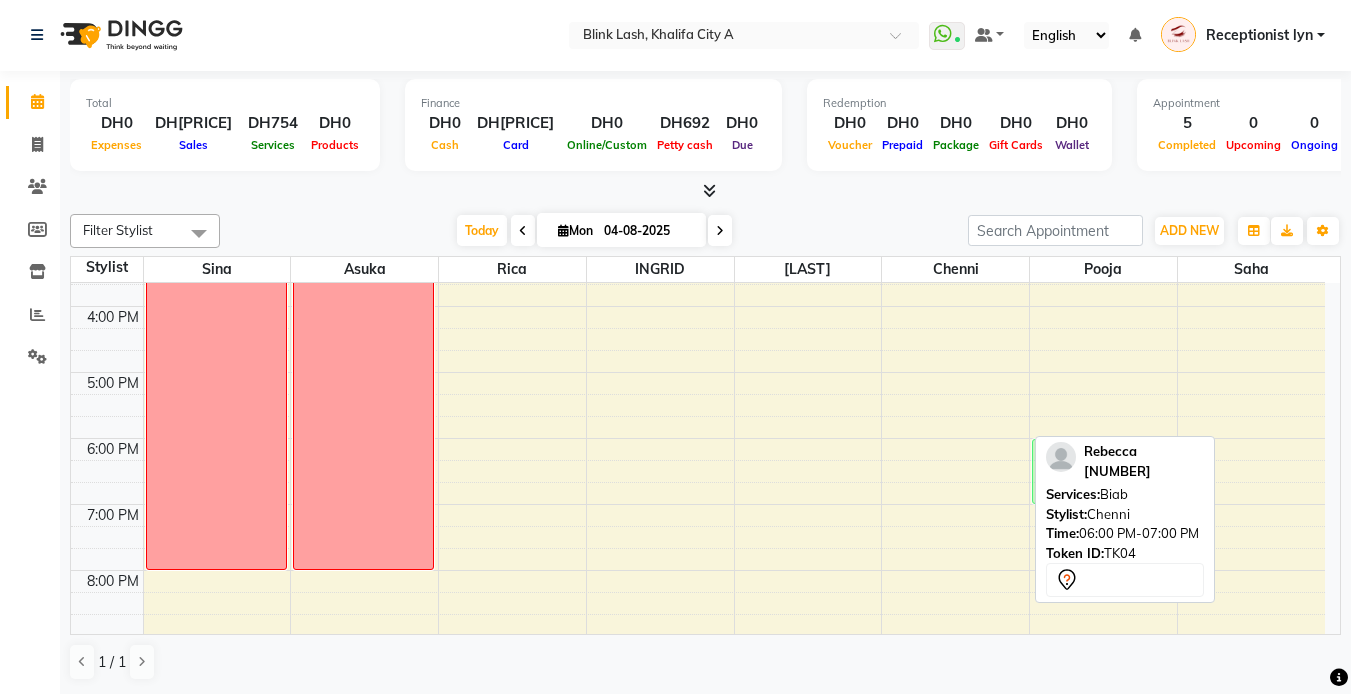 drag, startPoint x: 997, startPoint y: 452, endPoint x: 1137, endPoint y: 447, distance: 140.08926 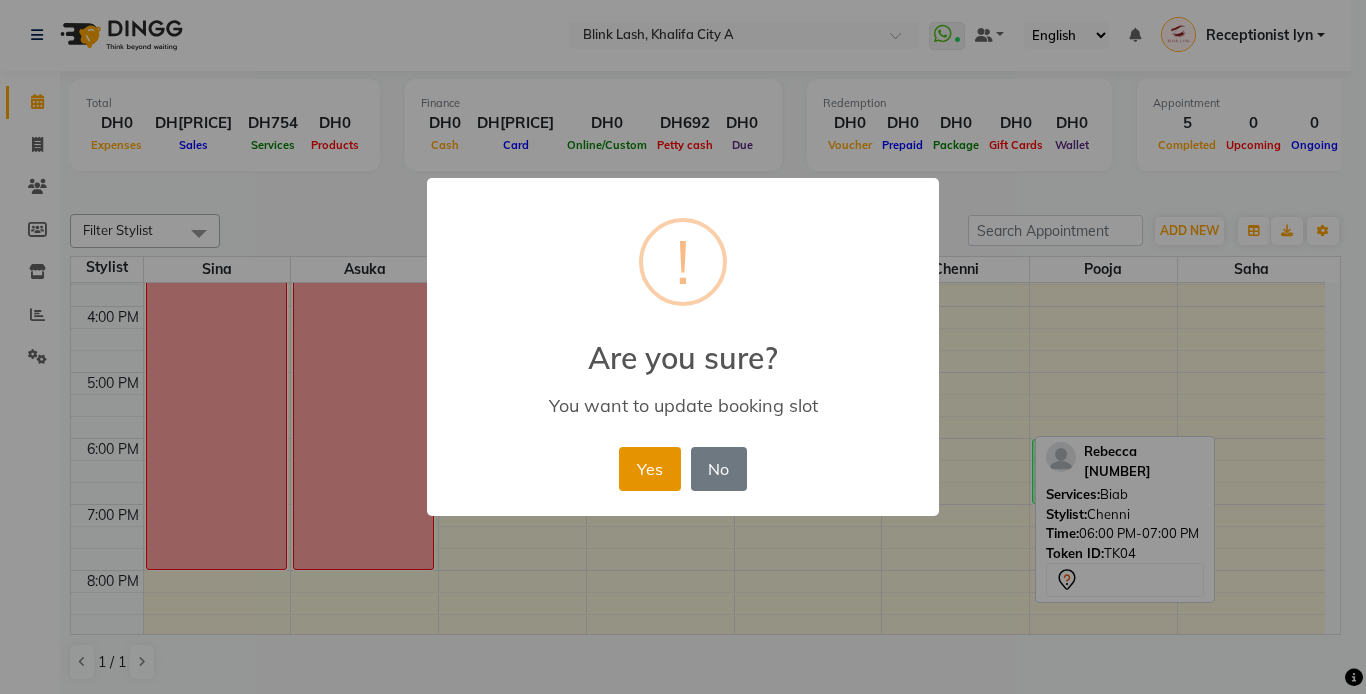 click on "Yes" at bounding box center (649, 469) 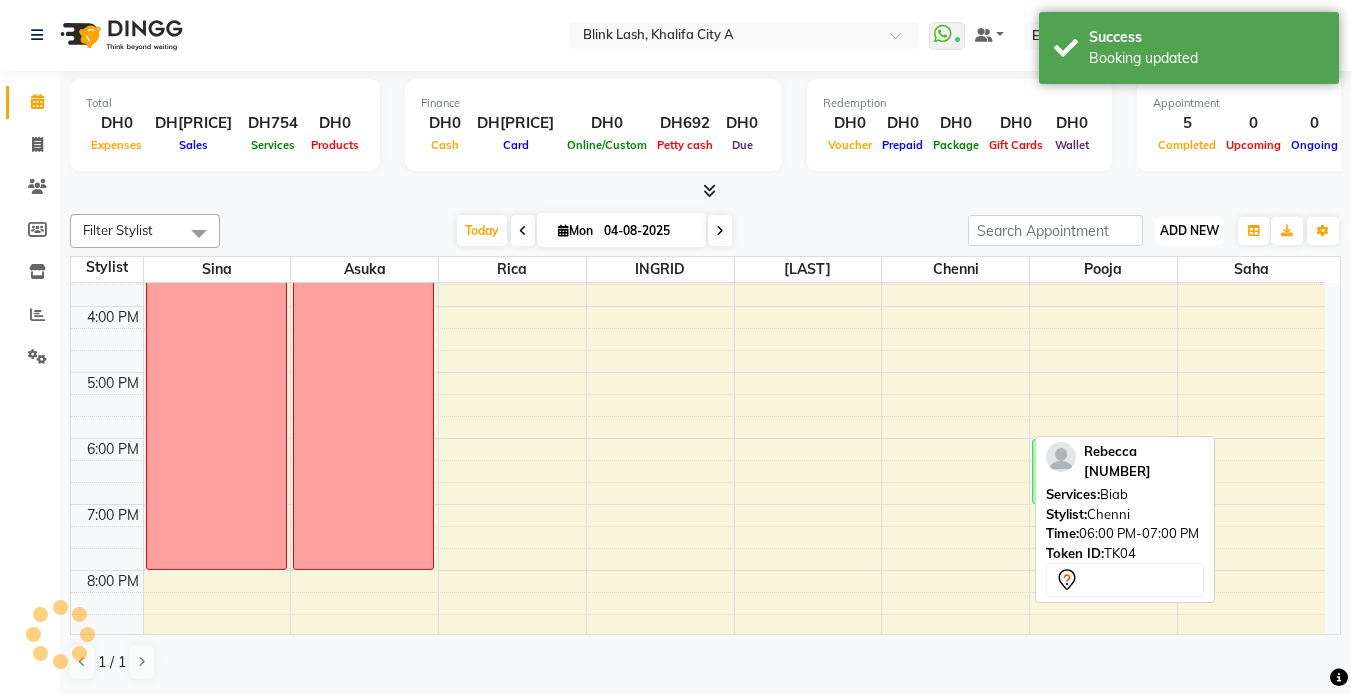 click on "ADD NEW" at bounding box center [1189, 230] 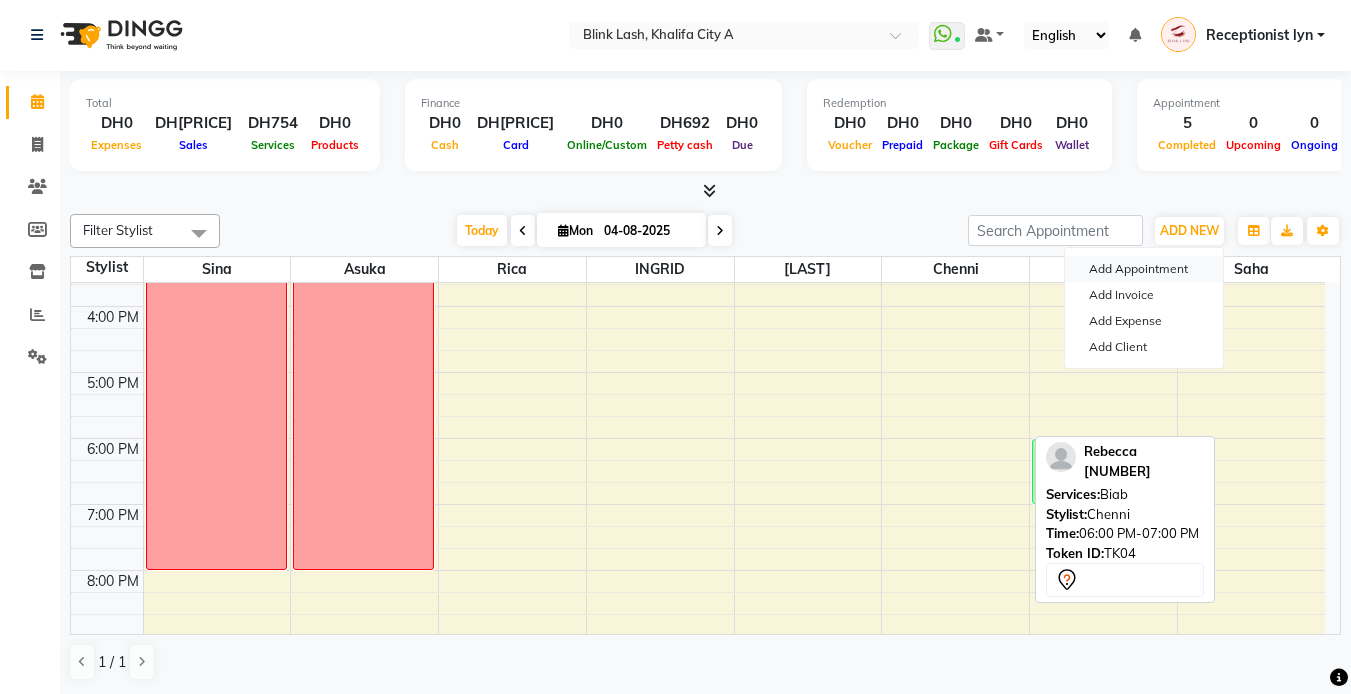 click on "Add Appointment" at bounding box center (1144, 269) 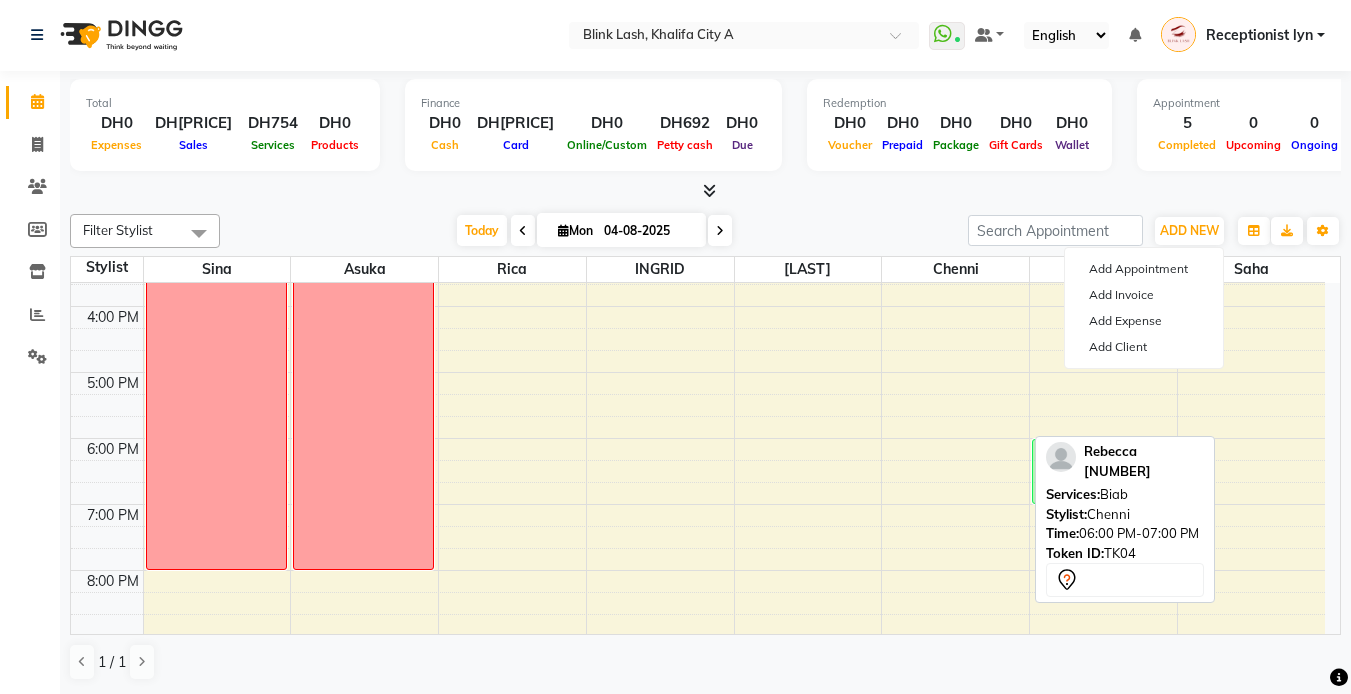 select on "tentative" 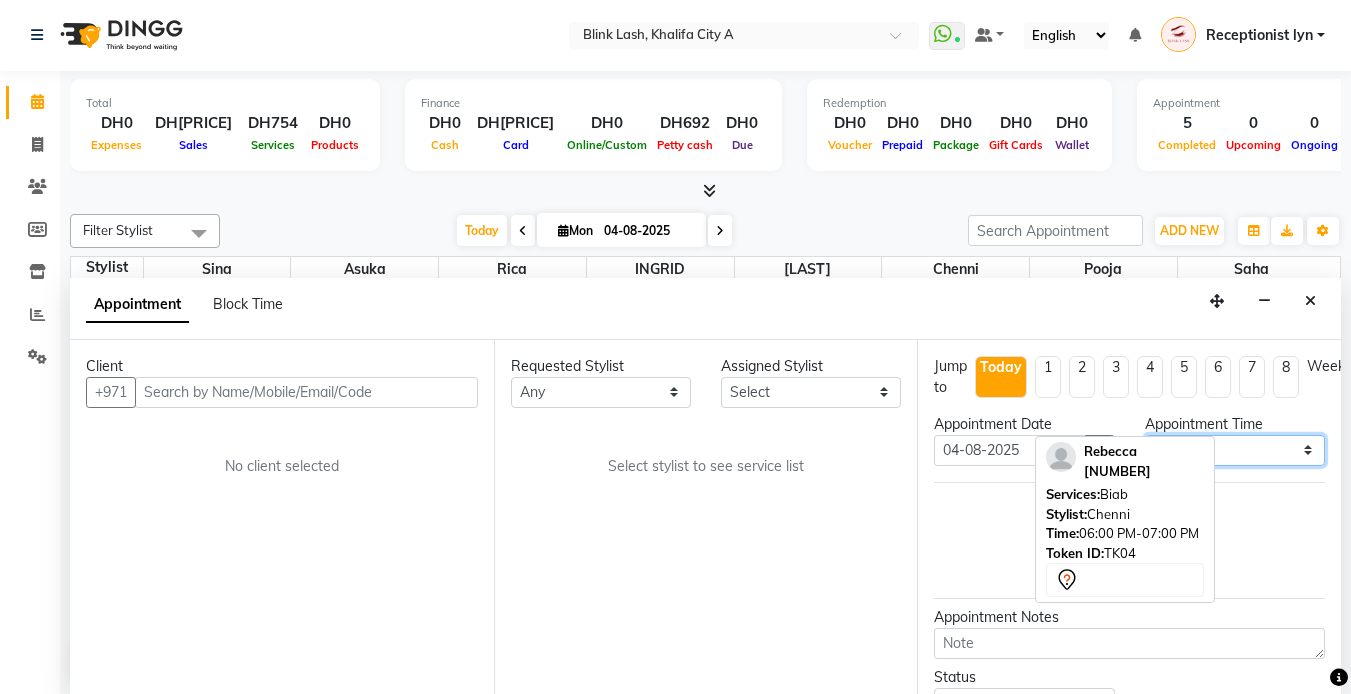 click on "Select 10:00 AM 10:05 AM 10:10 AM 10:15 AM 10:20 AM 10:25 AM 10:30 AM 10:35 AM 10:40 AM 10:45 AM 10:50 AM 10:55 AM 11:00 AM 11:05 AM 11:10 AM 11:15 AM 11:20 AM 11:25 AM 11:30 AM 11:35 AM 11:40 AM 11:45 AM 11:50 AM 11:55 AM 12:00 PM 12:05 PM 12:10 PM 12:15 PM 12:20 PM 12:25 PM 12:30 PM 12:35 PM 12:40 PM 12:45 PM 12:50 PM 12:55 PM 01:00 PM 01:05 PM 01:10 PM 01:15 PM 01:20 PM 01:25 PM 01:30 PM 01:35 PM 01:40 PM 01:45 PM 01:50 PM 01:55 PM 02:00 PM 02:05 PM 02:10 PM 02:15 PM 02:20 PM 02:25 PM 02:30 PM 02:35 PM 02:40 PM 02:45 PM 02:50 PM 02:55 PM 03:00 PM 03:05 PM 03:10 PM 03:15 PM 03:20 PM 03:25 PM 03:30 PM 03:35 PM 03:40 PM 03:45 PM 03:50 PM 03:55 PM 04:00 PM 04:05 PM 04:10 PM 04:15 PM 04:20 PM 04:25 PM 04:30 PM 04:35 PM 04:40 PM 04:45 PM 04:50 PM 04:55 PM 05:00 PM 05:05 PM 05:10 PM 05:15 PM 05:20 PM 05:25 PM 05:30 PM 05:35 PM 05:40 PM 05:45 PM 05:50 PM 05:55 PM 06:00 PM 06:05 PM 06:10 PM 06:15 PM 06:20 PM 06:25 PM 06:30 PM 06:35 PM 06:40 PM 06:45 PM 06:50 PM 06:55 PM 07:00 PM 07:05 PM 07:10 PM 07:15 PM 07:20 PM" at bounding box center [1235, 450] 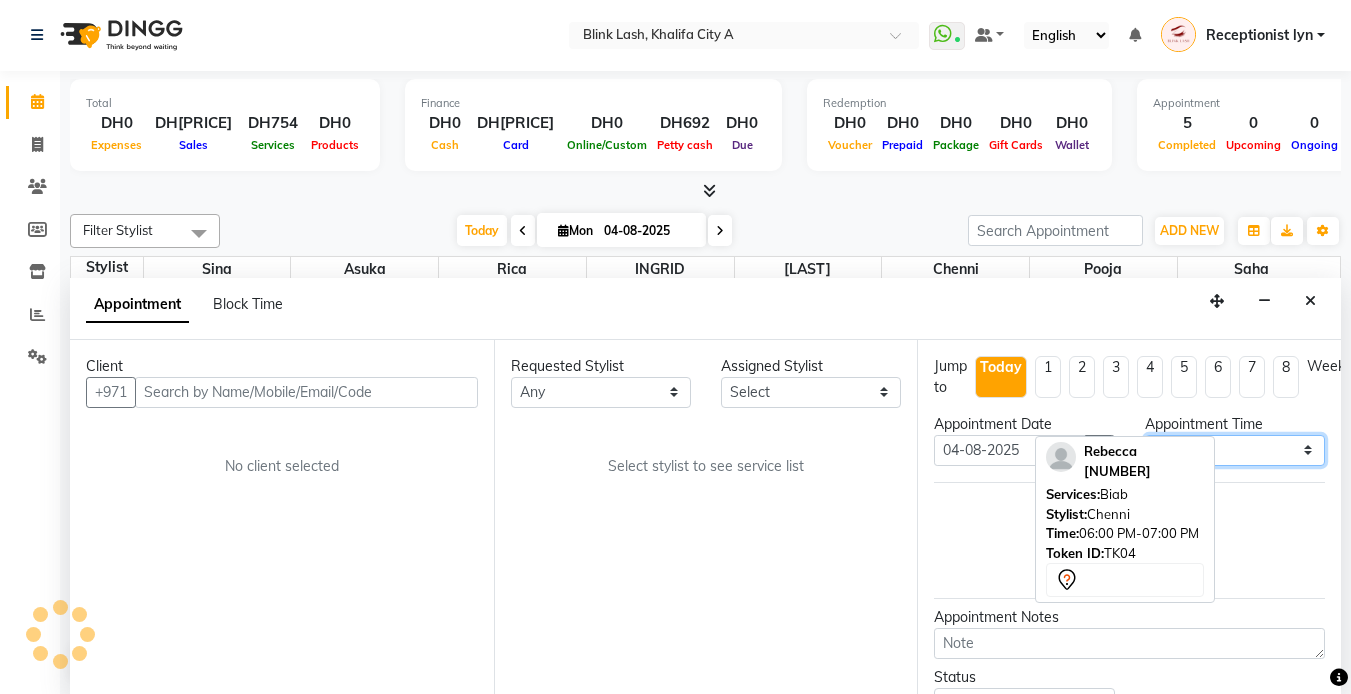 select on "1080" 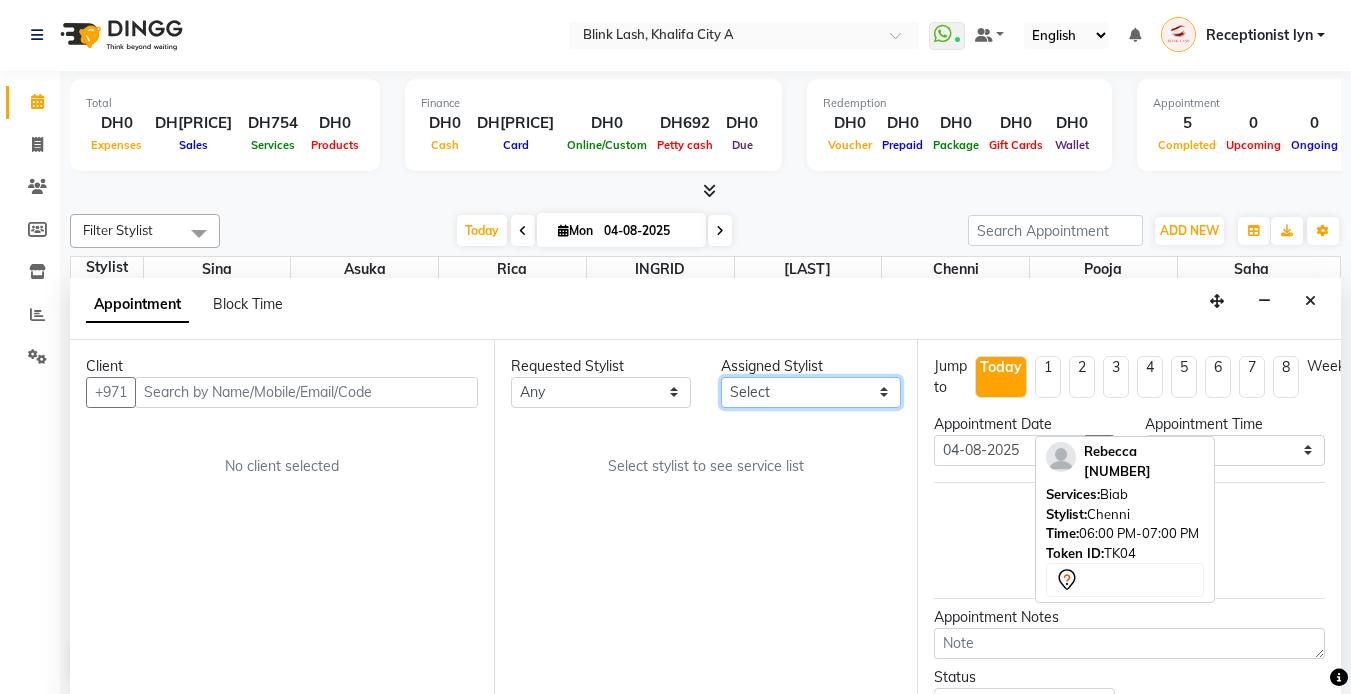 drag, startPoint x: 765, startPoint y: 387, endPoint x: 766, endPoint y: 410, distance: 23.021729 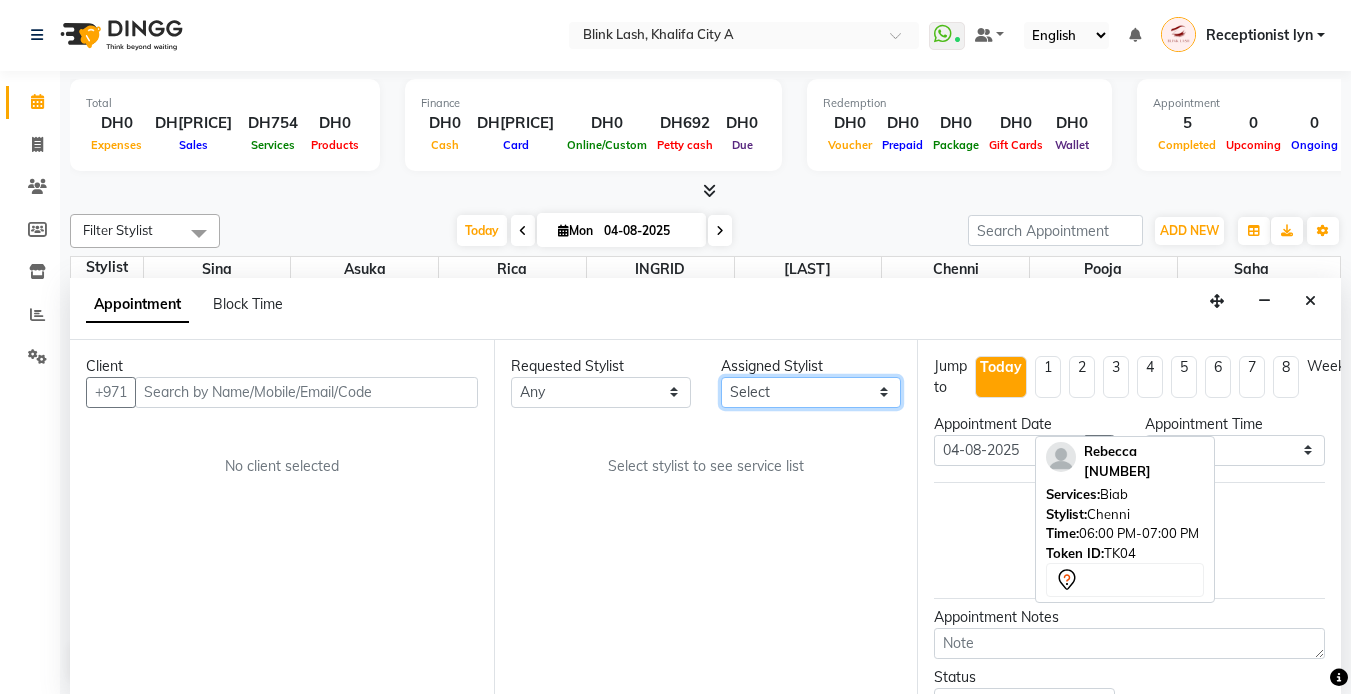 select on "57849" 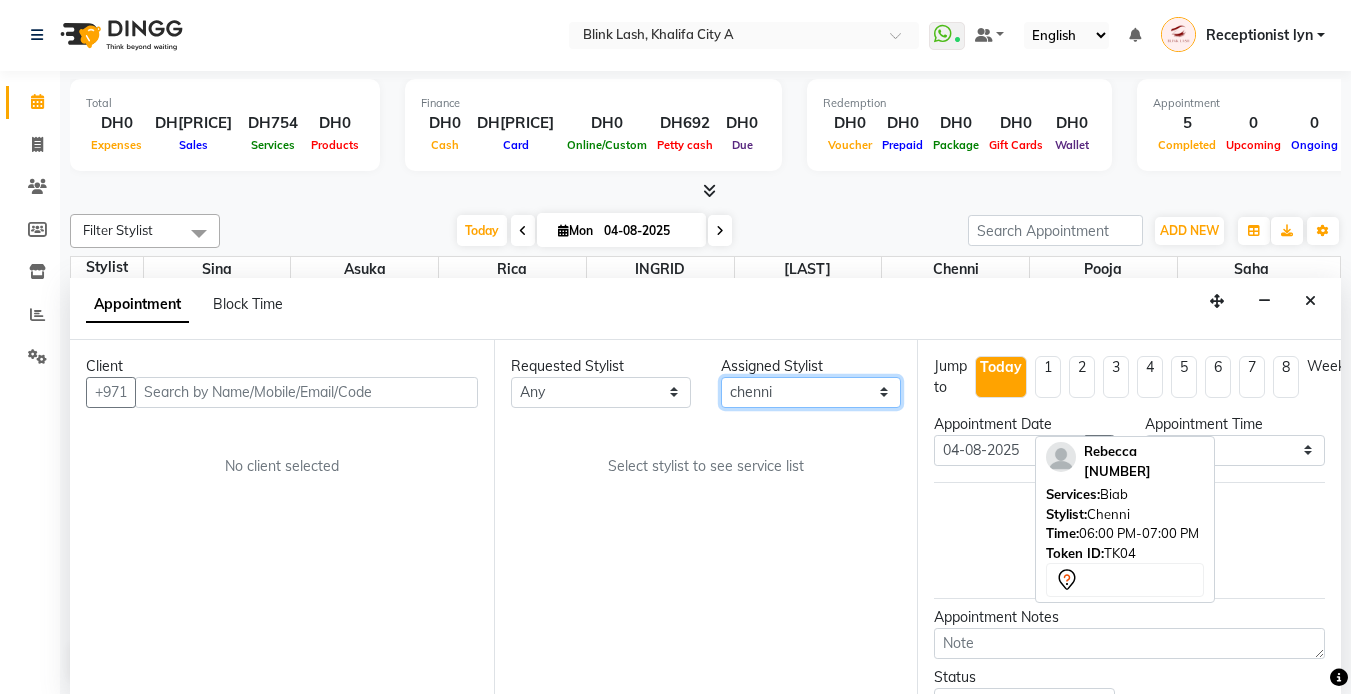 click on "Select Asuka chenni INGRID jumana pooja Rica saha Sina" at bounding box center (811, 392) 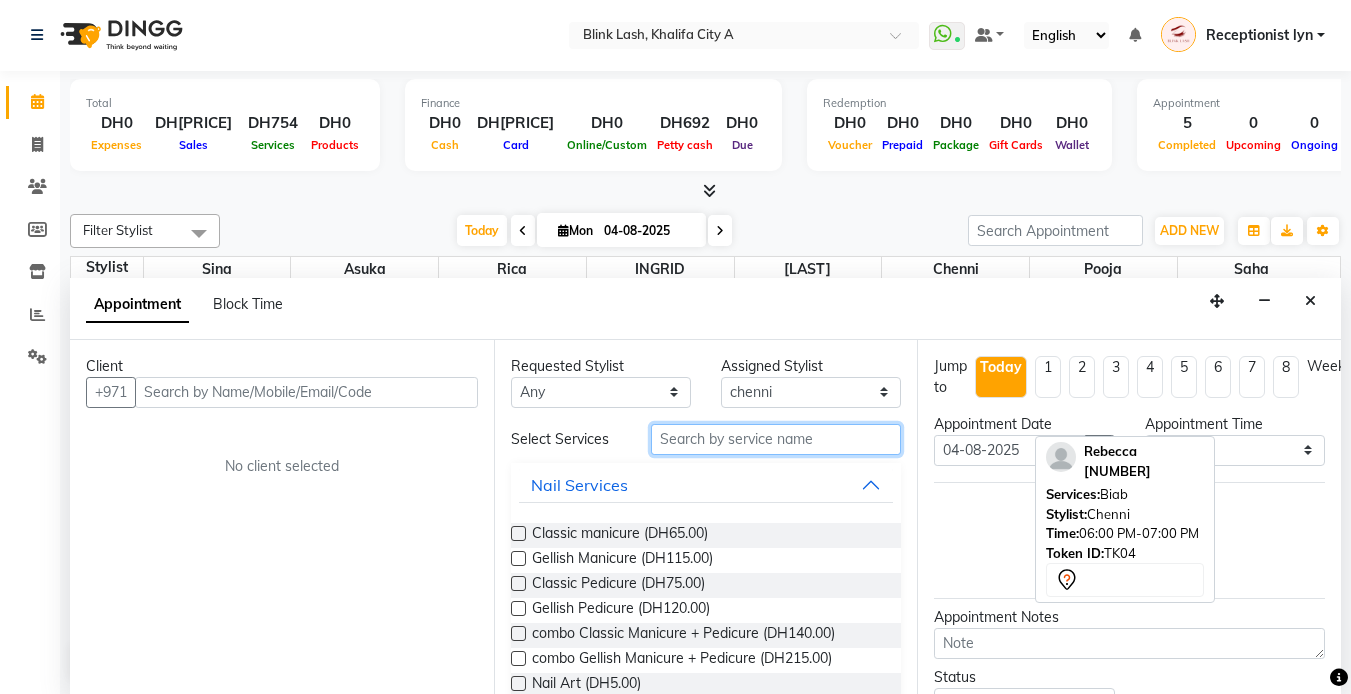 click at bounding box center [776, 439] 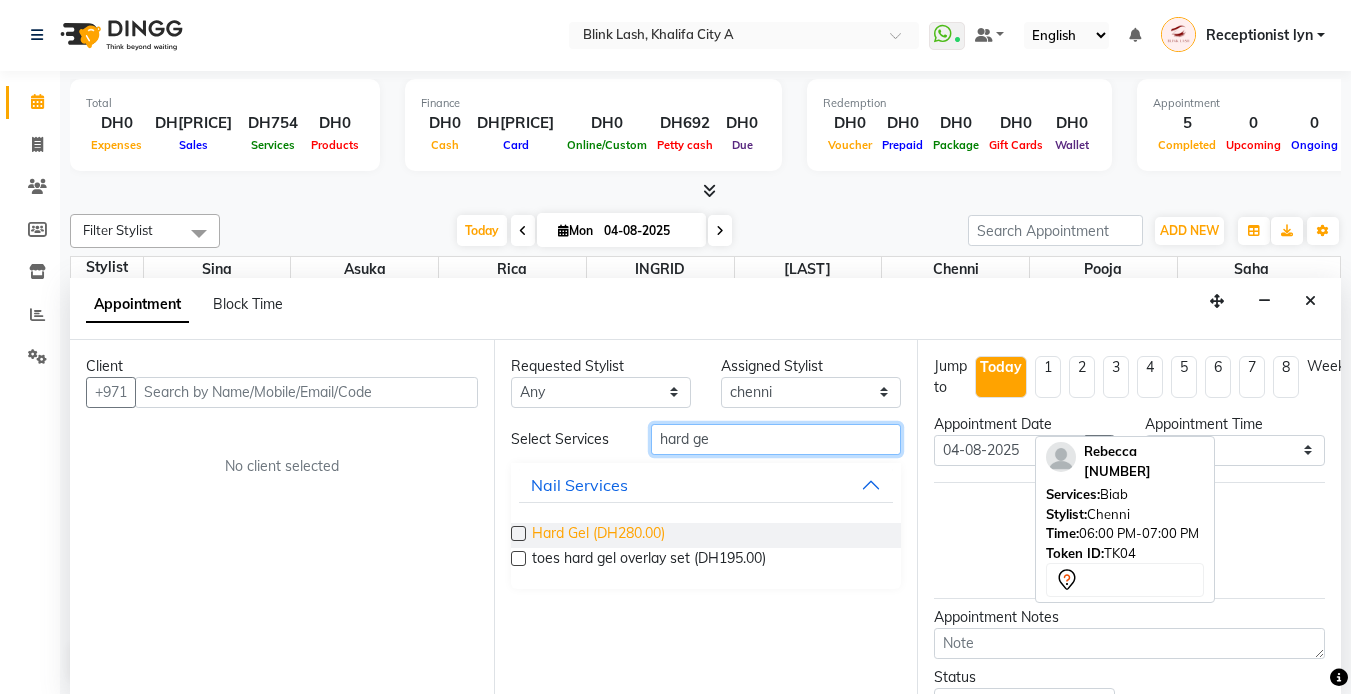 type on "hard ge" 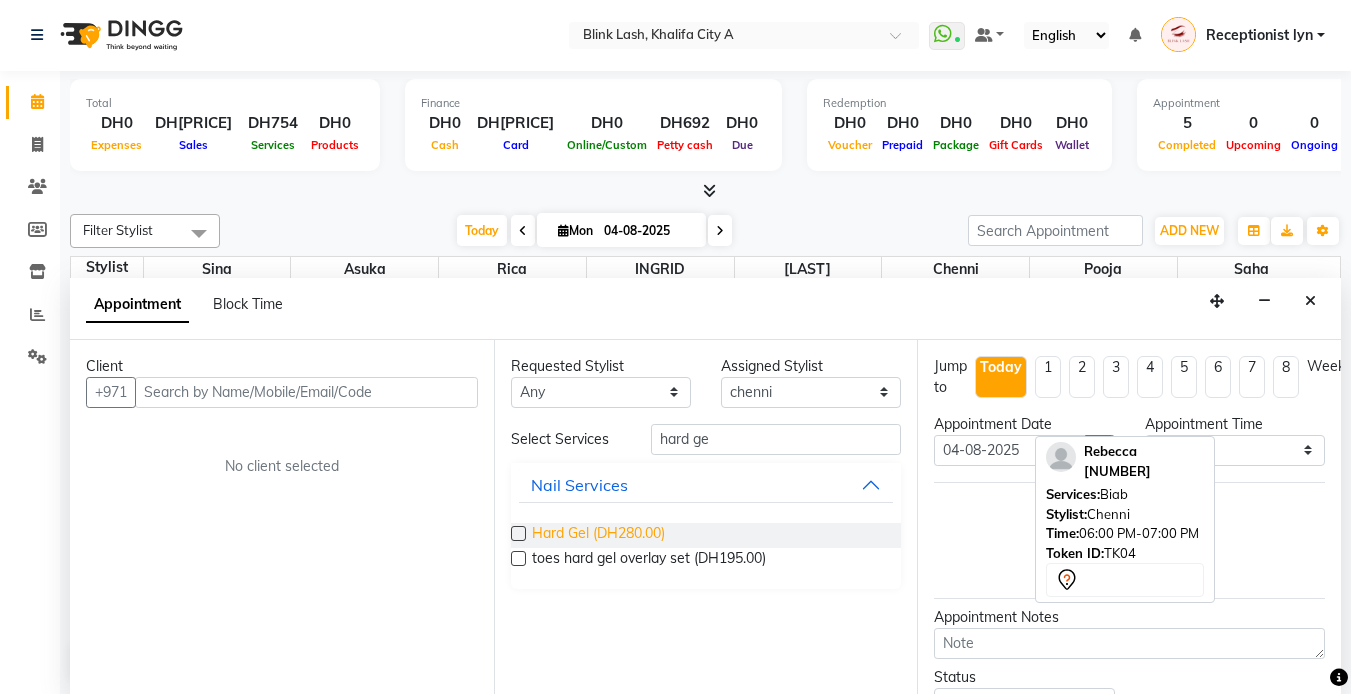 click on "Hard Gel (DH280.00)" at bounding box center [598, 535] 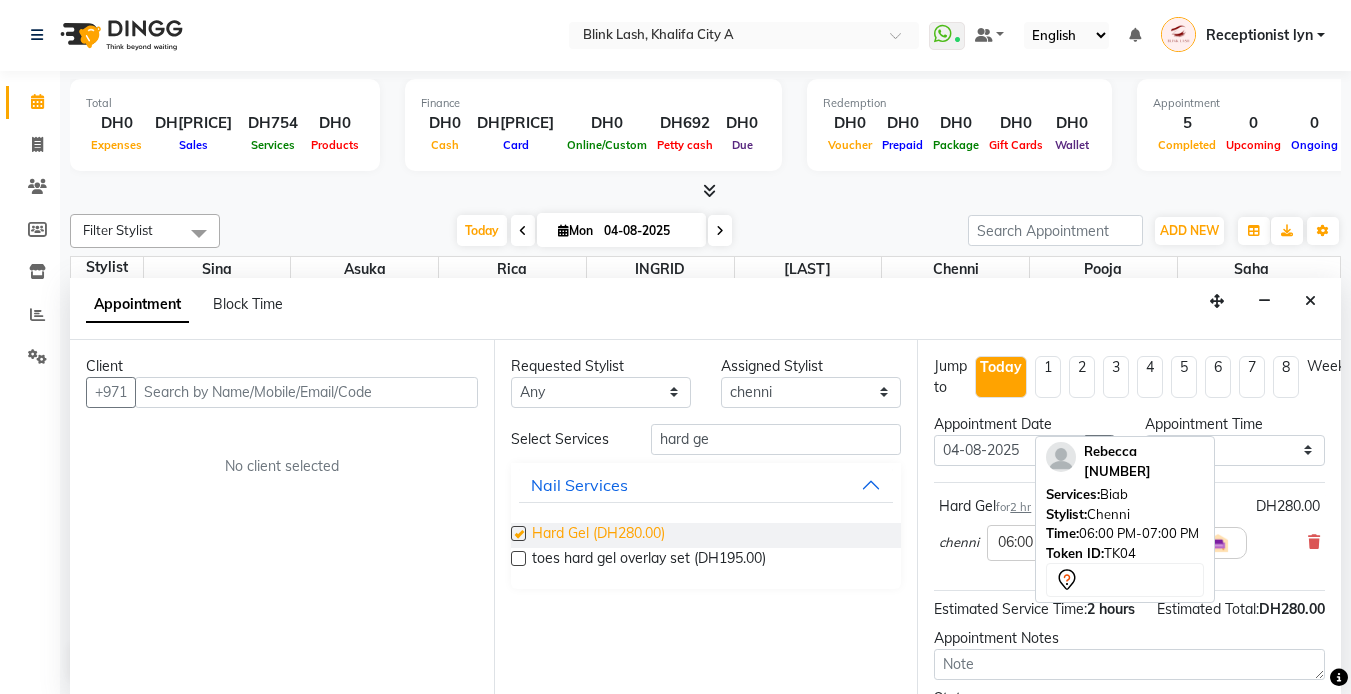 checkbox on "false" 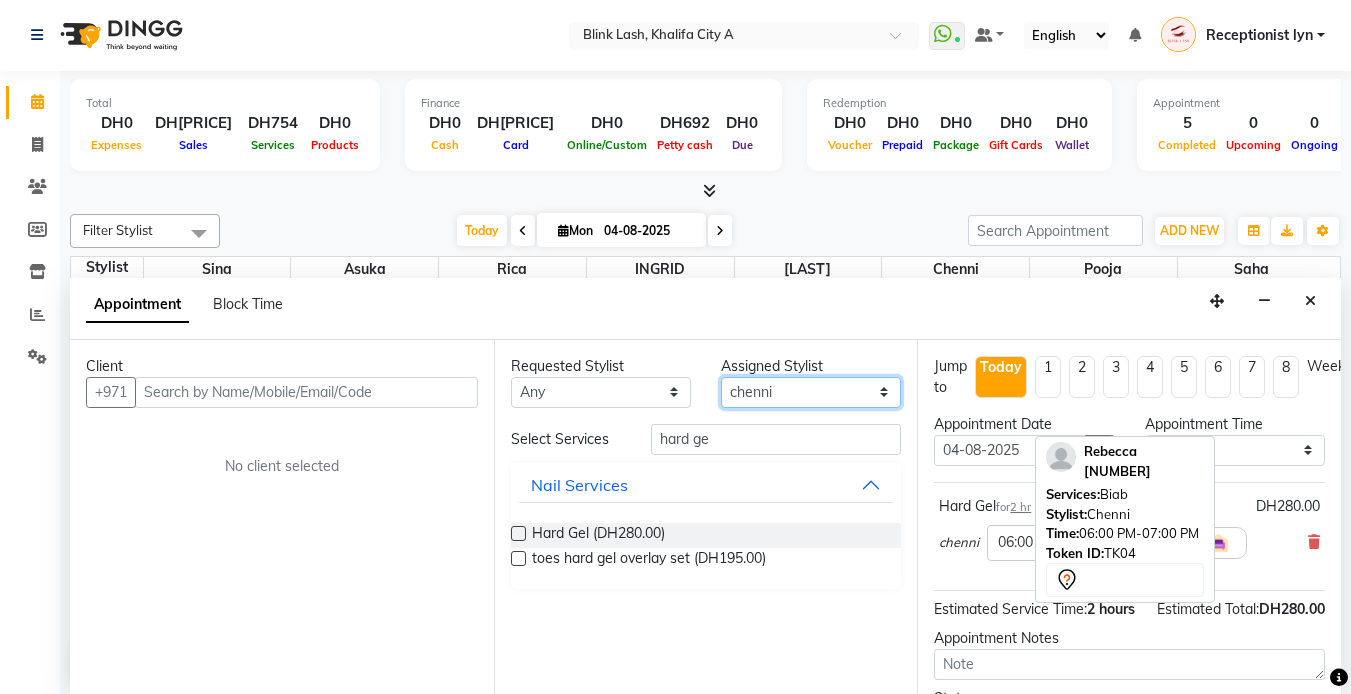 click on "Select Asuka chenni INGRID jumana pooja Rica saha Sina" at bounding box center (811, 392) 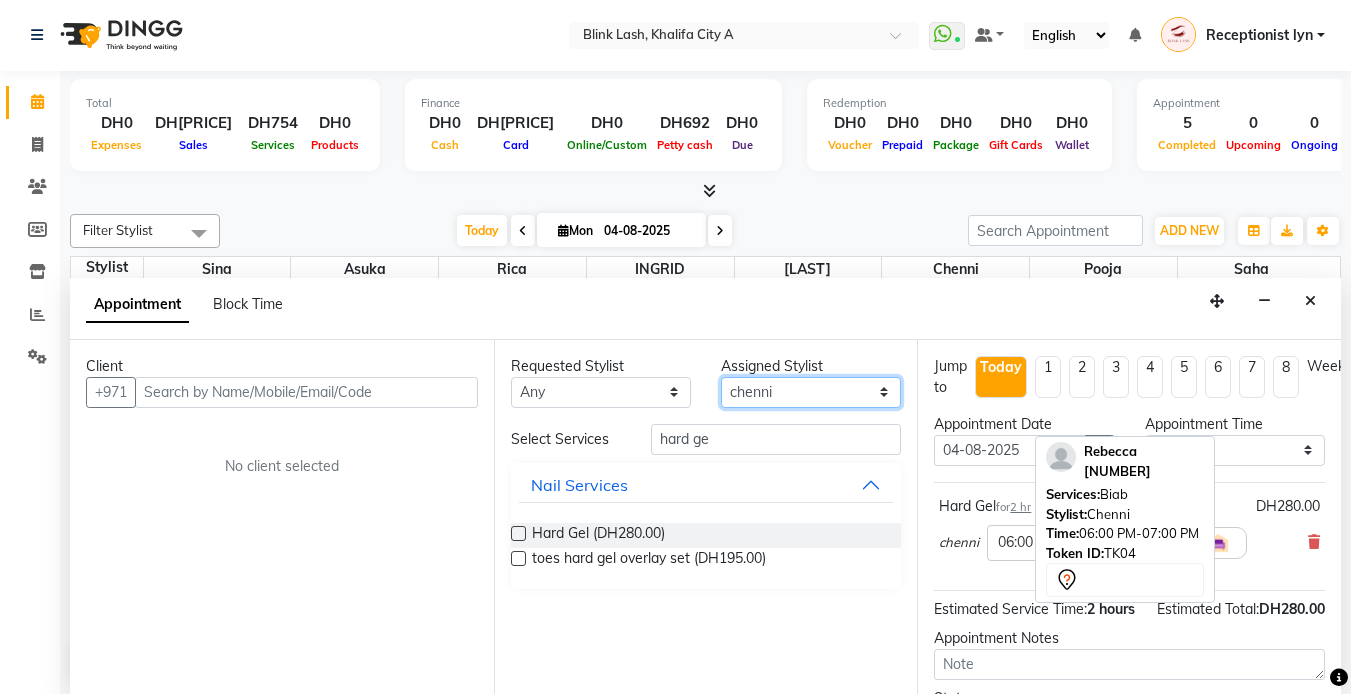 select on "51148" 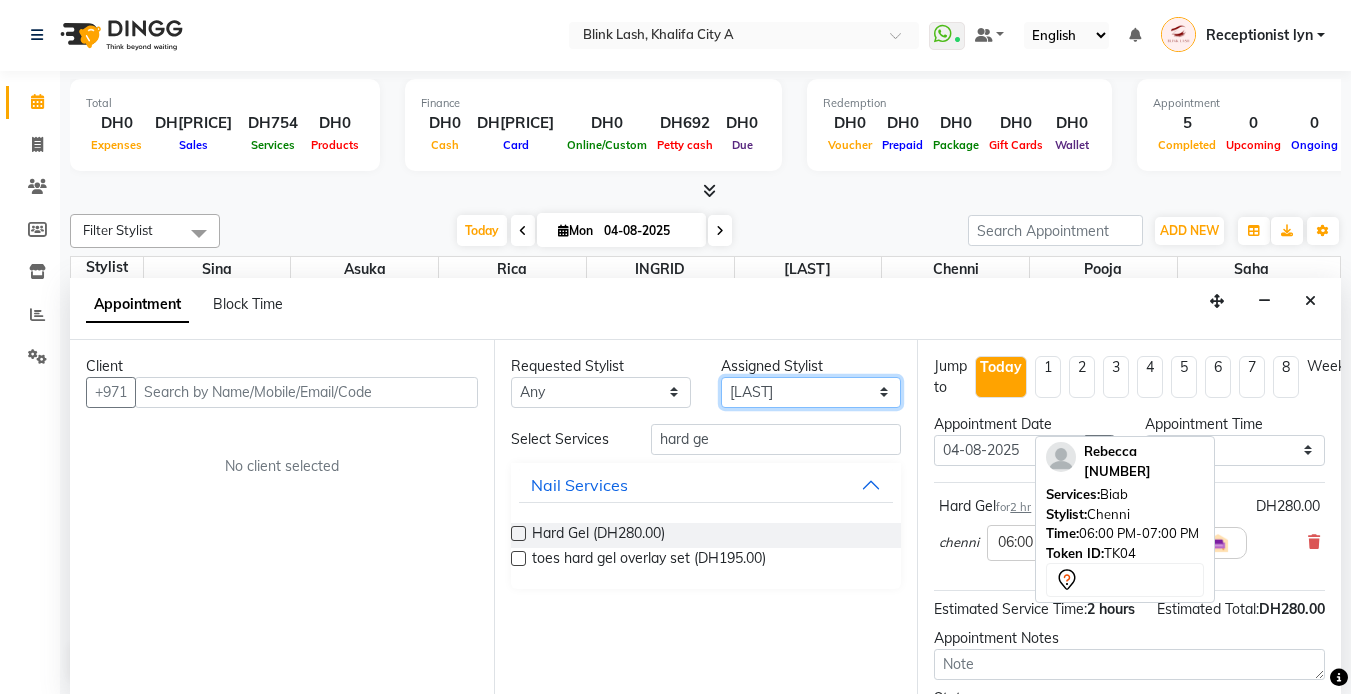 click on "Select Asuka chenni INGRID jumana pooja Rica saha Sina" at bounding box center (811, 392) 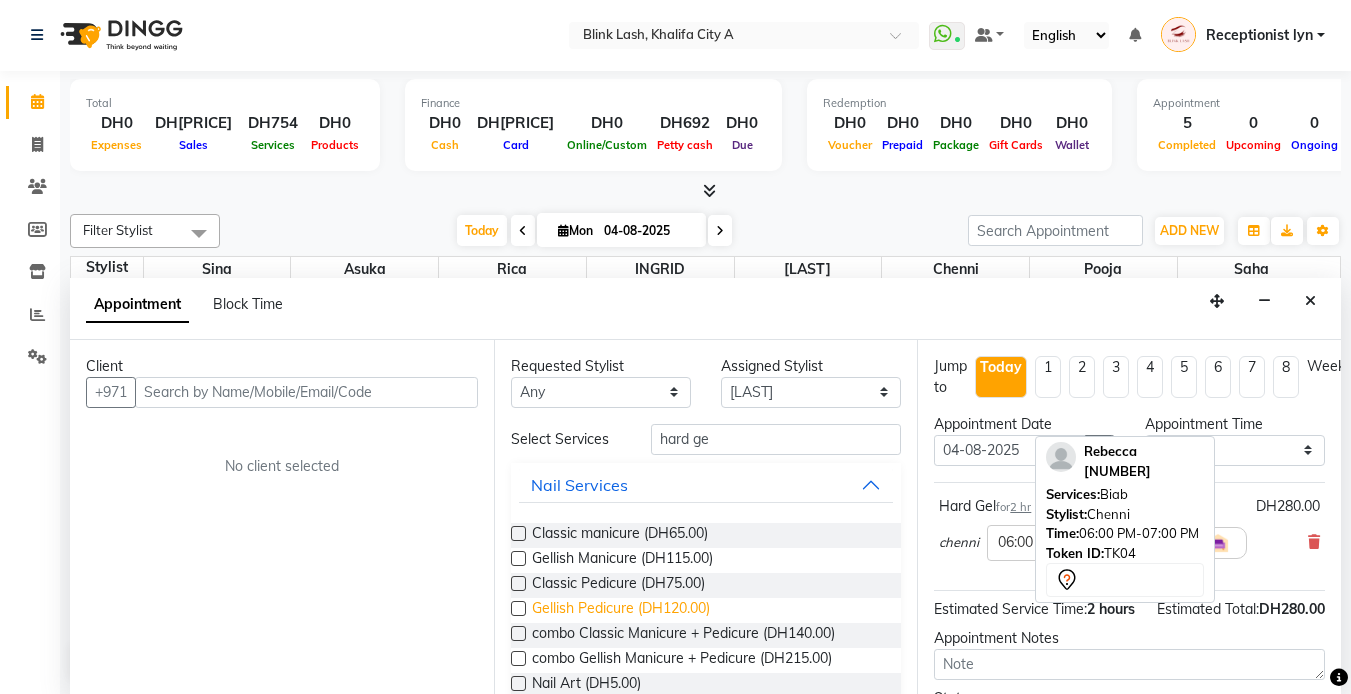 click on "Gellish Pedicure (DH120.00)" at bounding box center [621, 610] 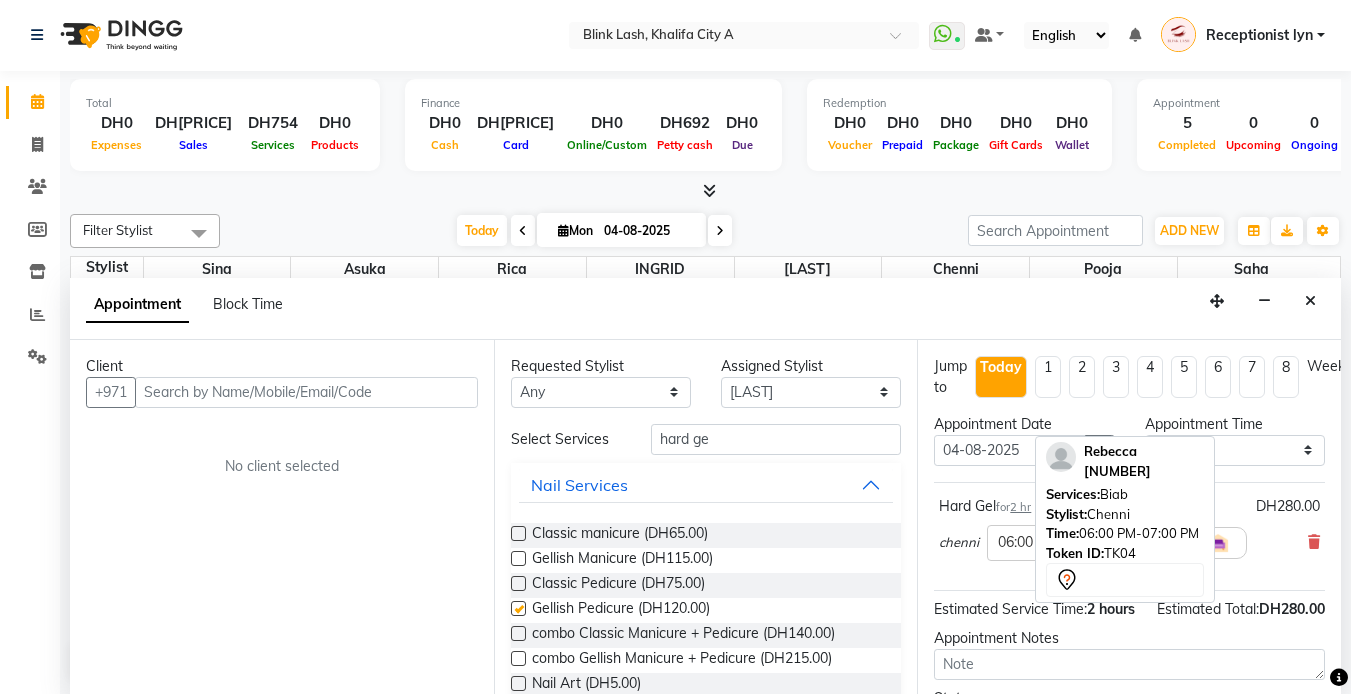 checkbox on "false" 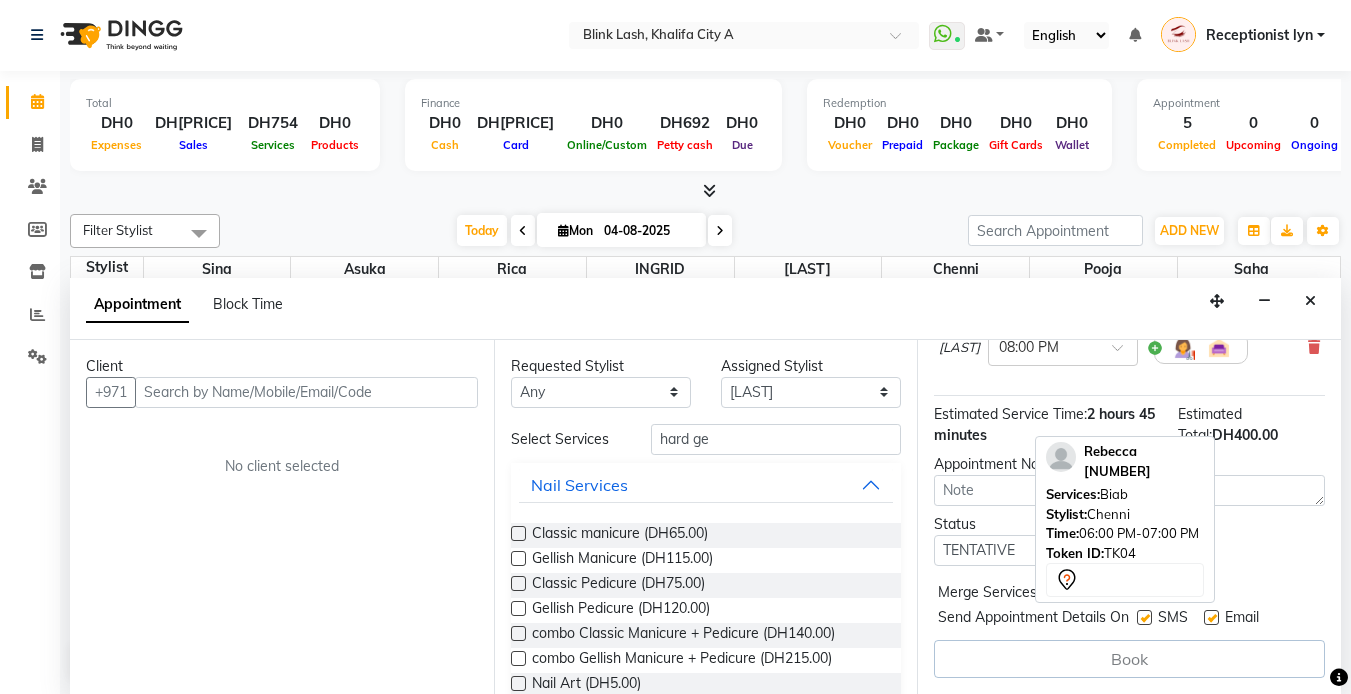 scroll, scrollTop: 200, scrollLeft: 0, axis: vertical 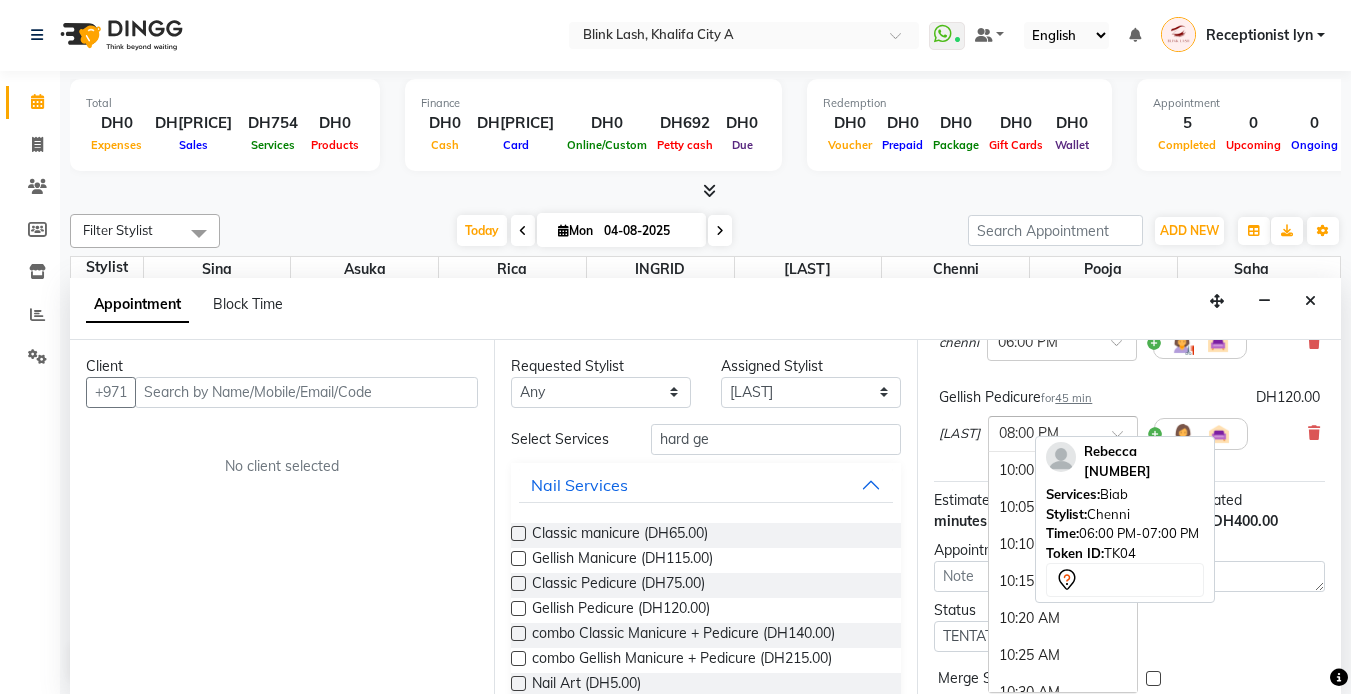 click at bounding box center (1043, 432) 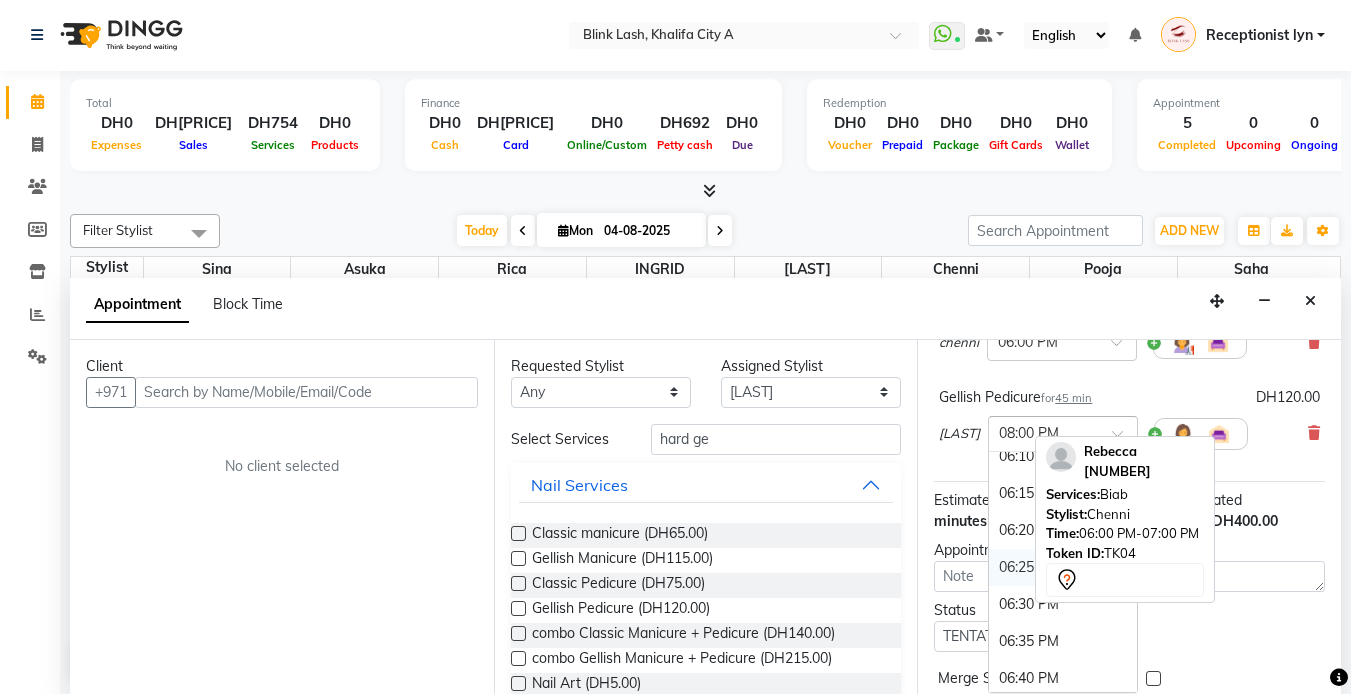scroll, scrollTop: 3540, scrollLeft: 0, axis: vertical 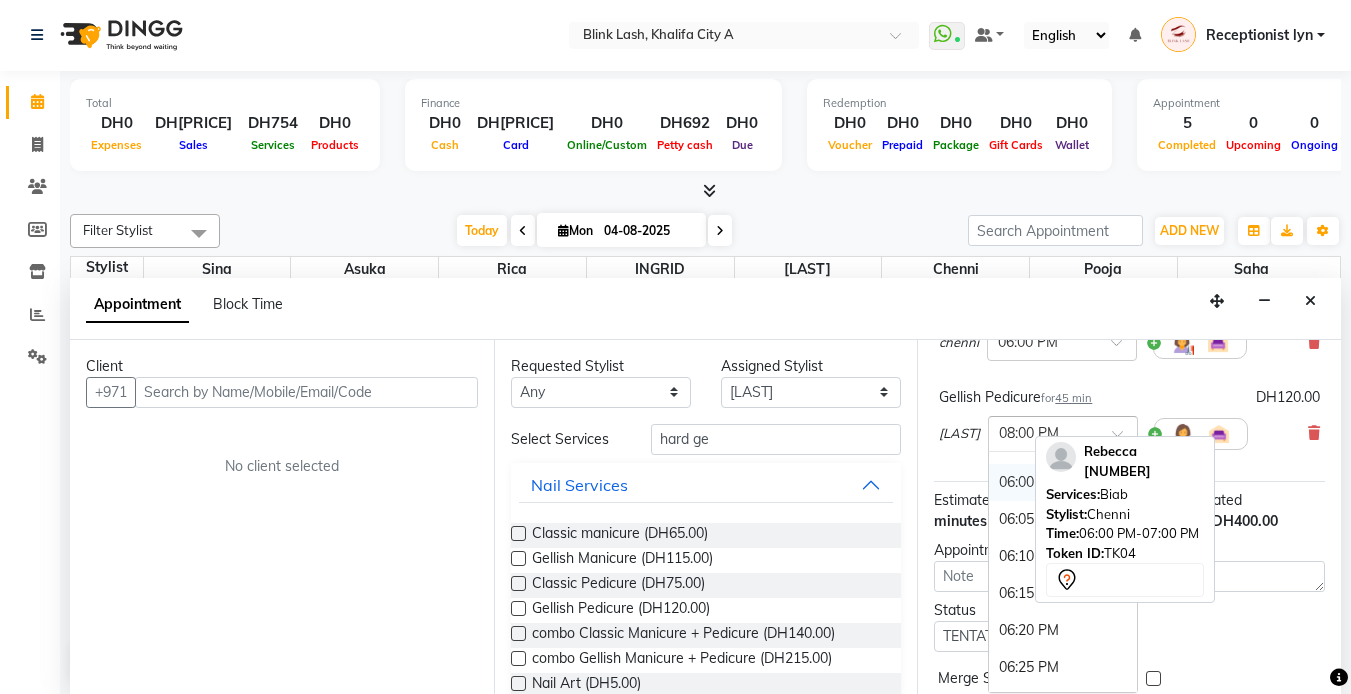 click on "06:00 PM" at bounding box center (1063, 482) 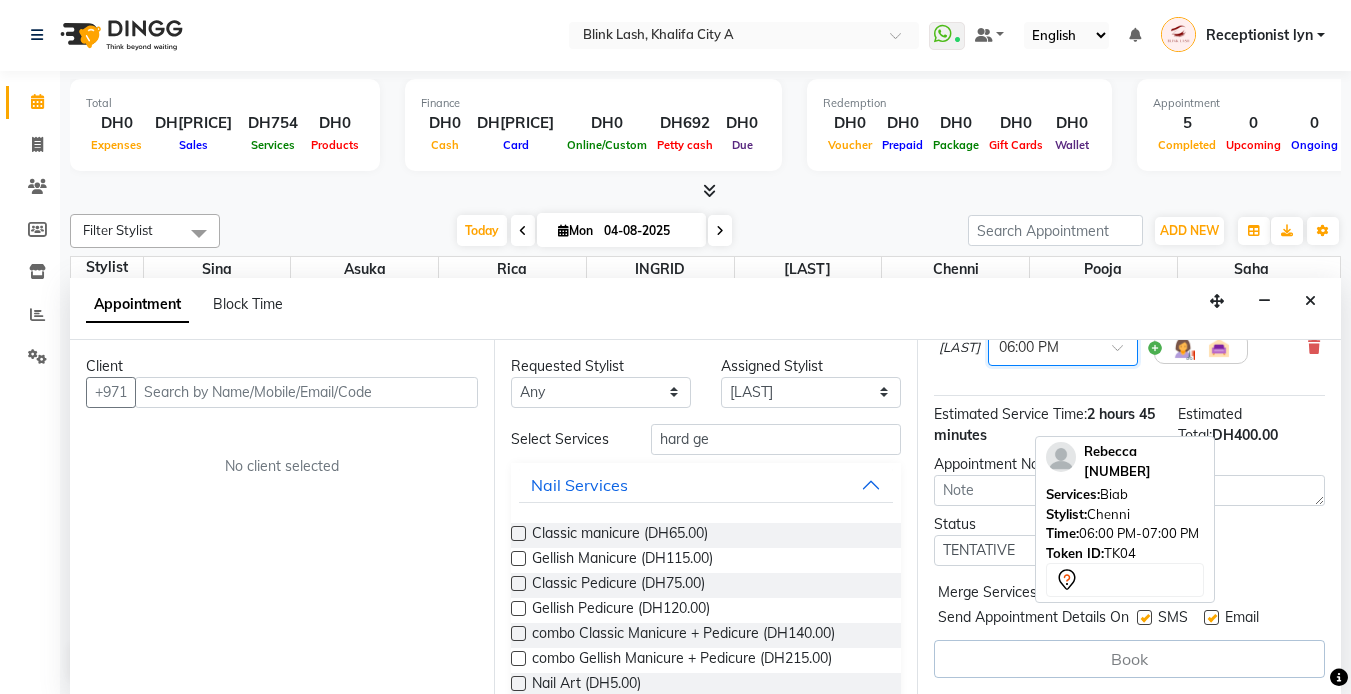 scroll, scrollTop: 322, scrollLeft: 0, axis: vertical 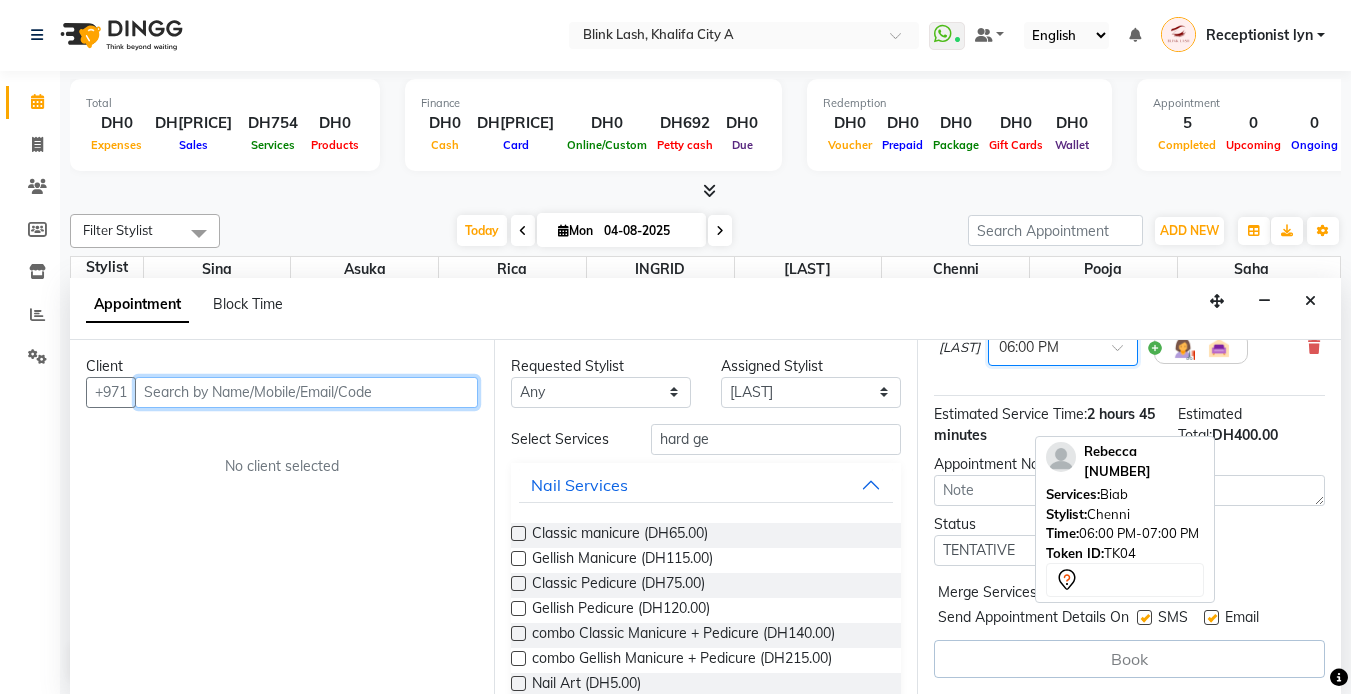 click at bounding box center (306, 392) 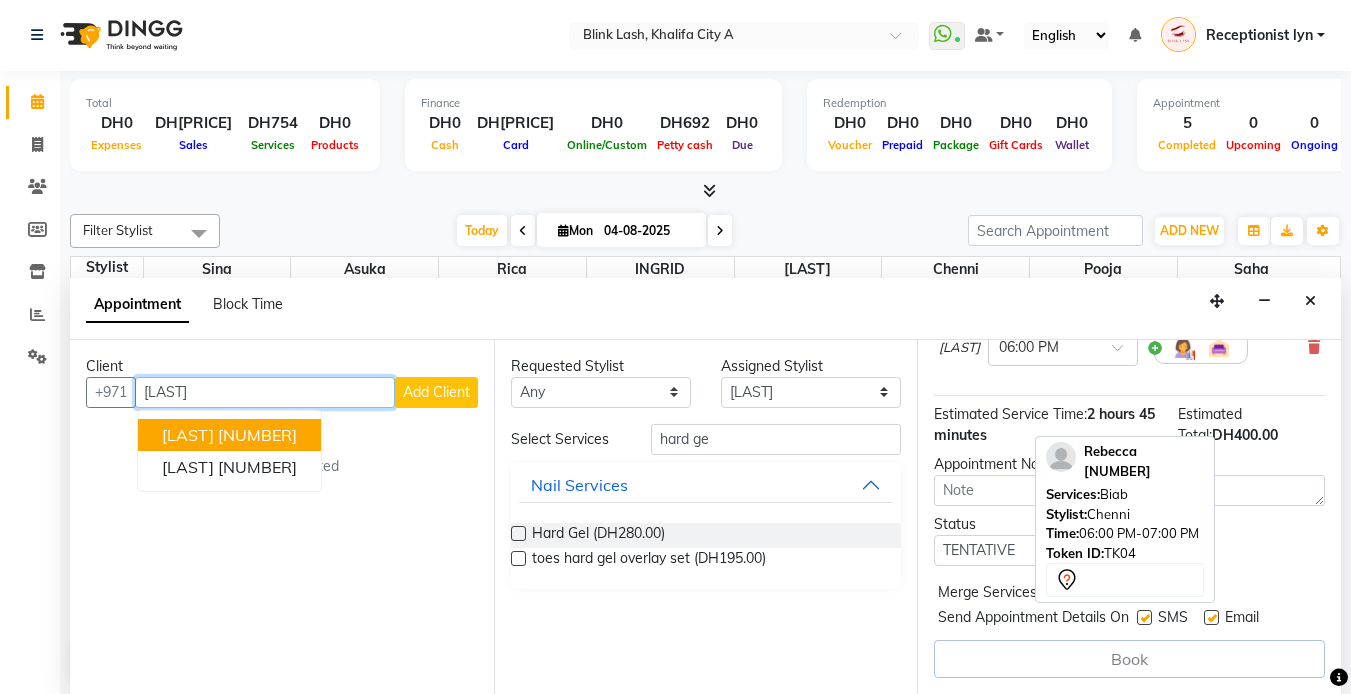 click on "[NUMBER]" at bounding box center (257, 435) 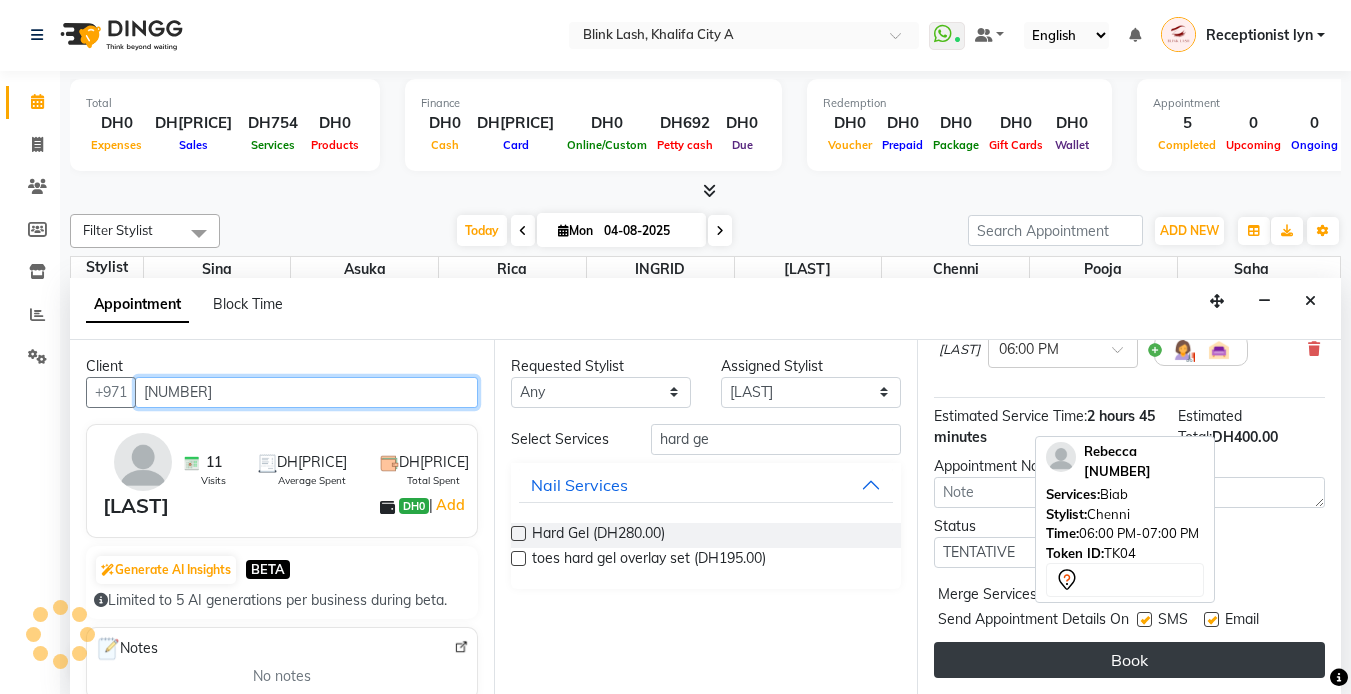 scroll, scrollTop: 320, scrollLeft: 0, axis: vertical 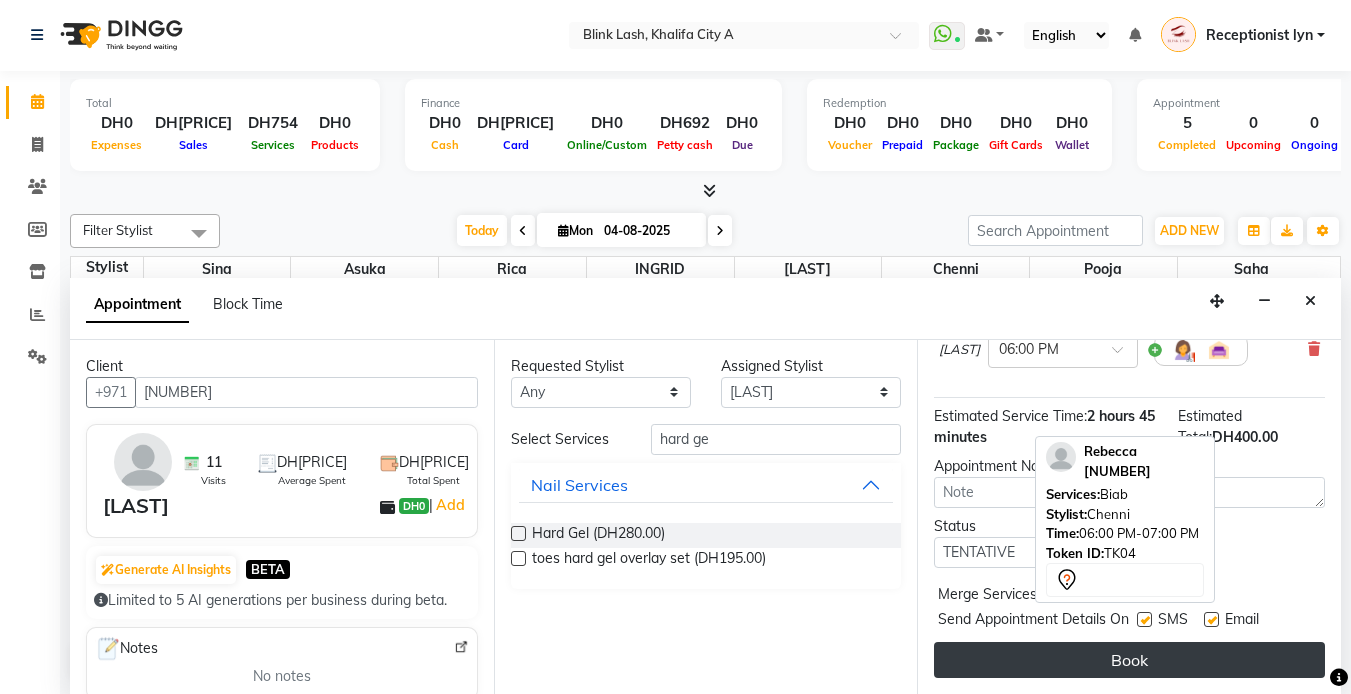 click on "Book" at bounding box center [1129, 660] 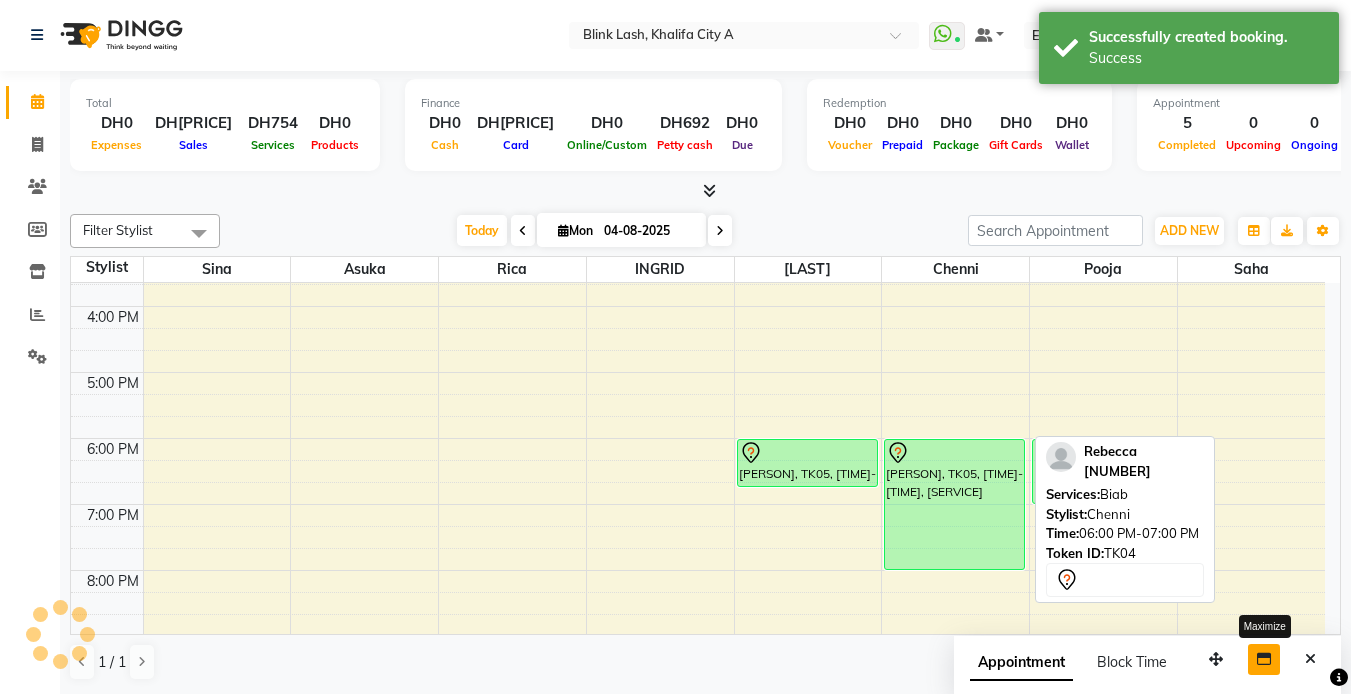 scroll, scrollTop: 0, scrollLeft: 0, axis: both 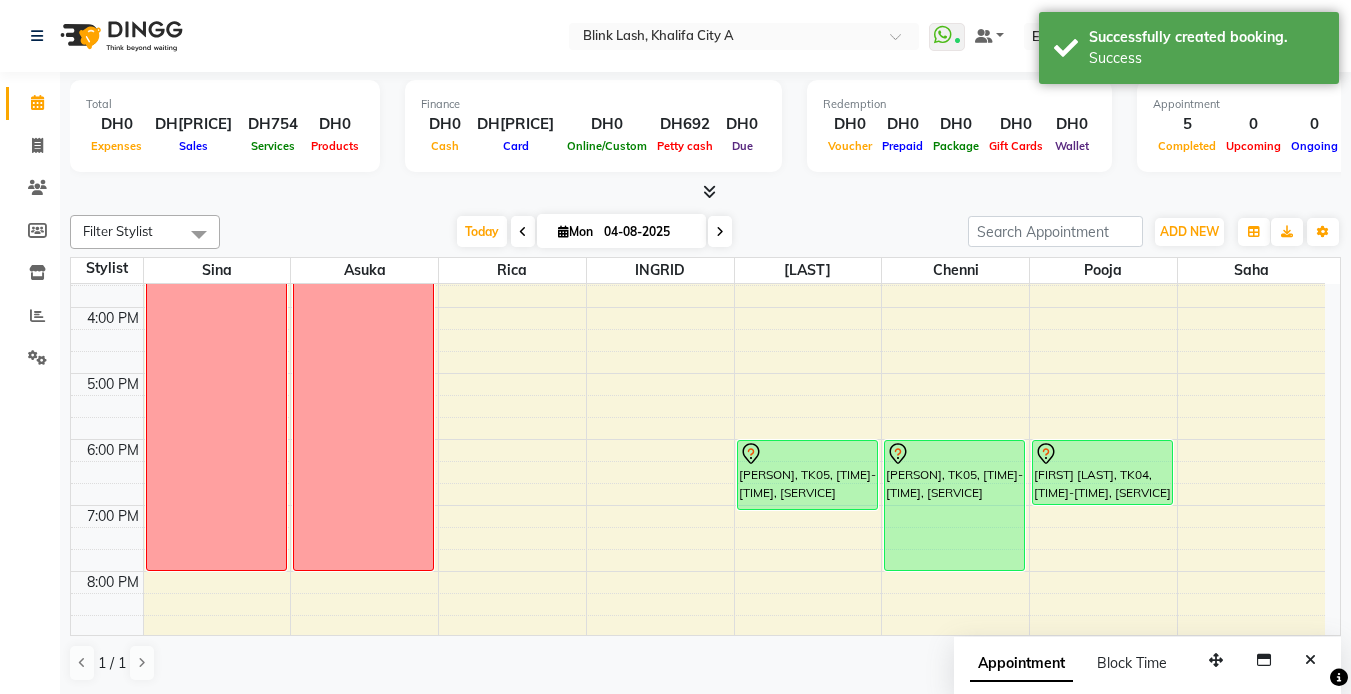 drag, startPoint x: 834, startPoint y: 485, endPoint x: 829, endPoint y: 512, distance: 27.45906 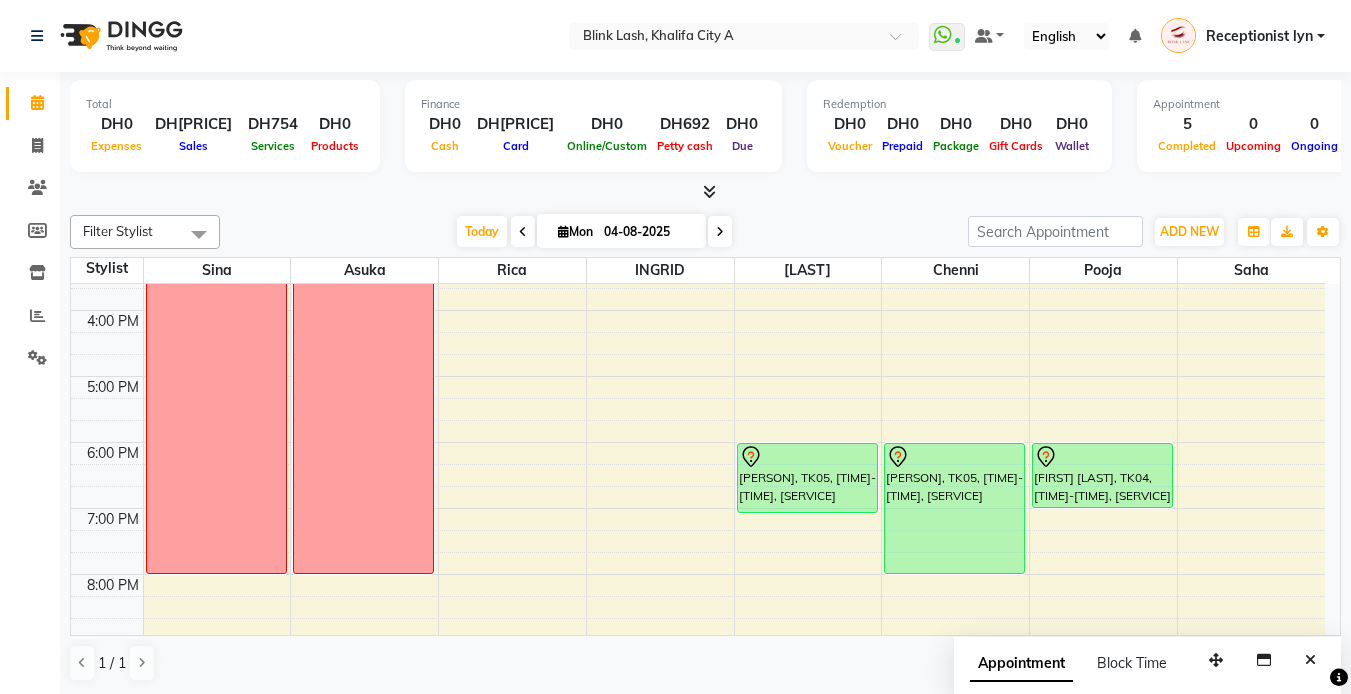 scroll, scrollTop: 400, scrollLeft: 0, axis: vertical 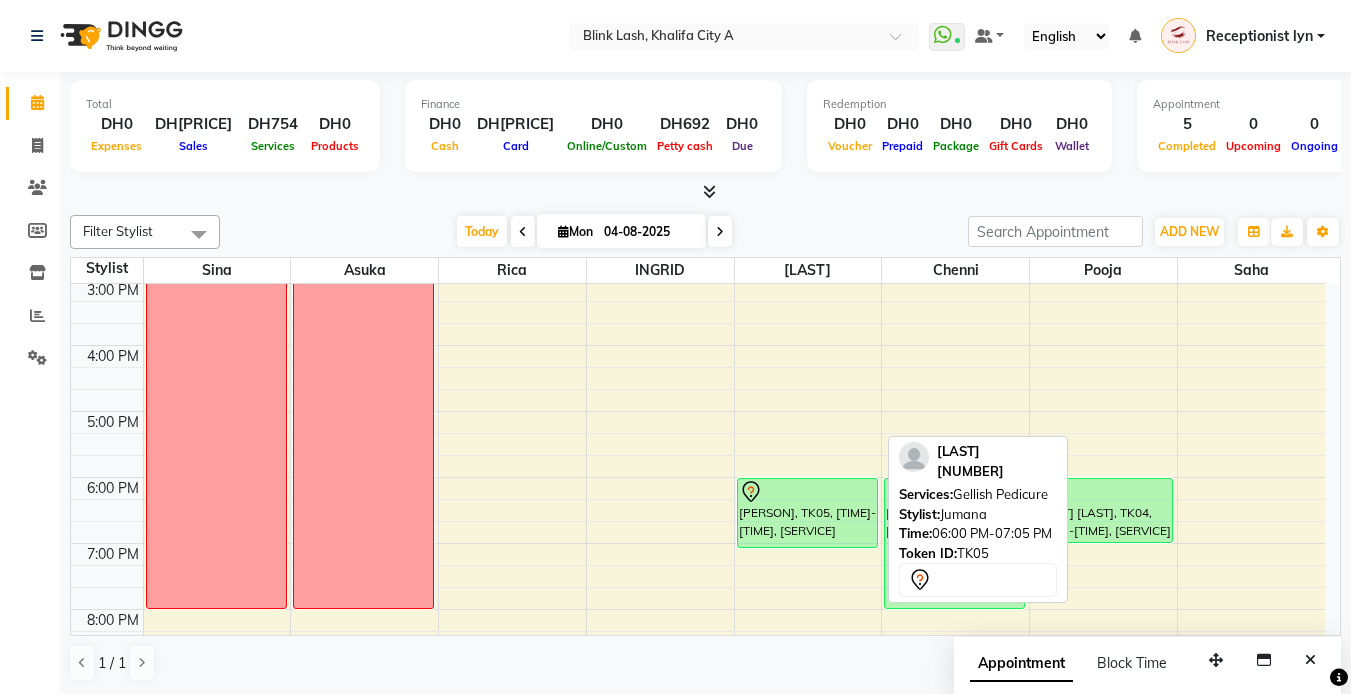 click on "[PERSON], TK05, [TIME]-[TIME], [SERVICE]" at bounding box center (807, 513) 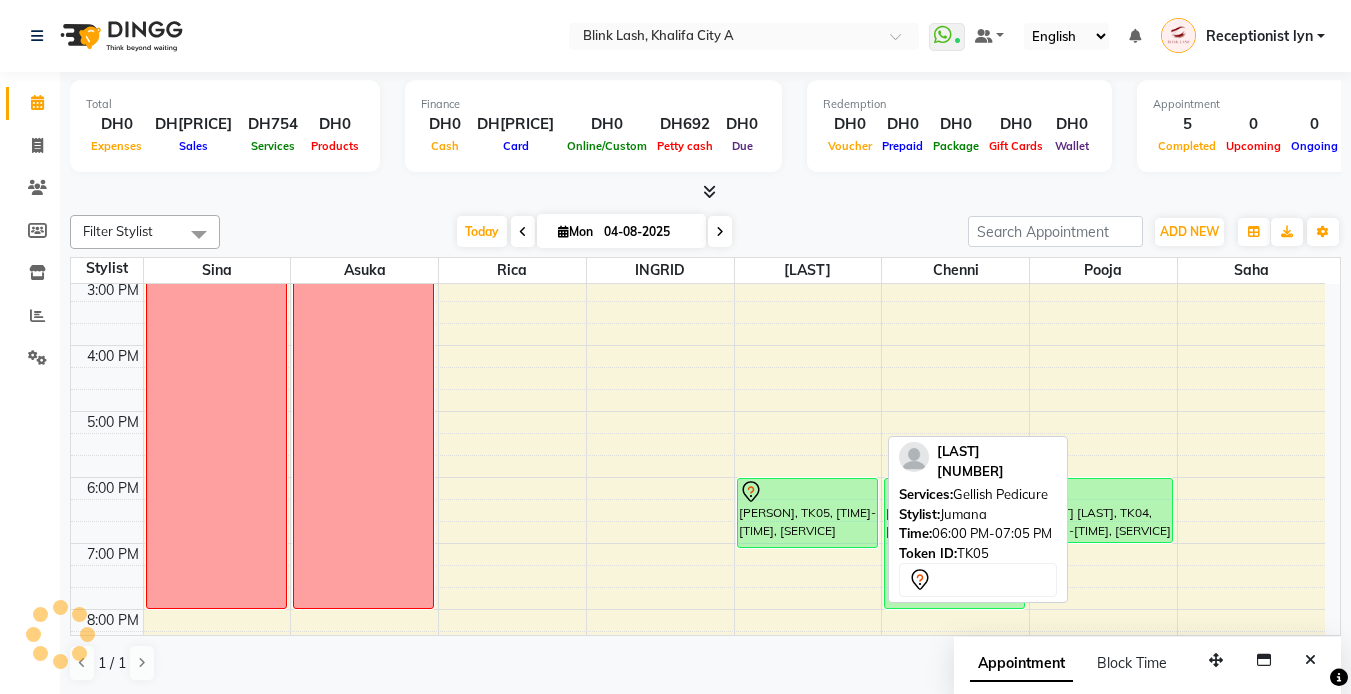 click on "[PERSON], TK05, [TIME]-[TIME], [SERVICE]" at bounding box center [807, 513] 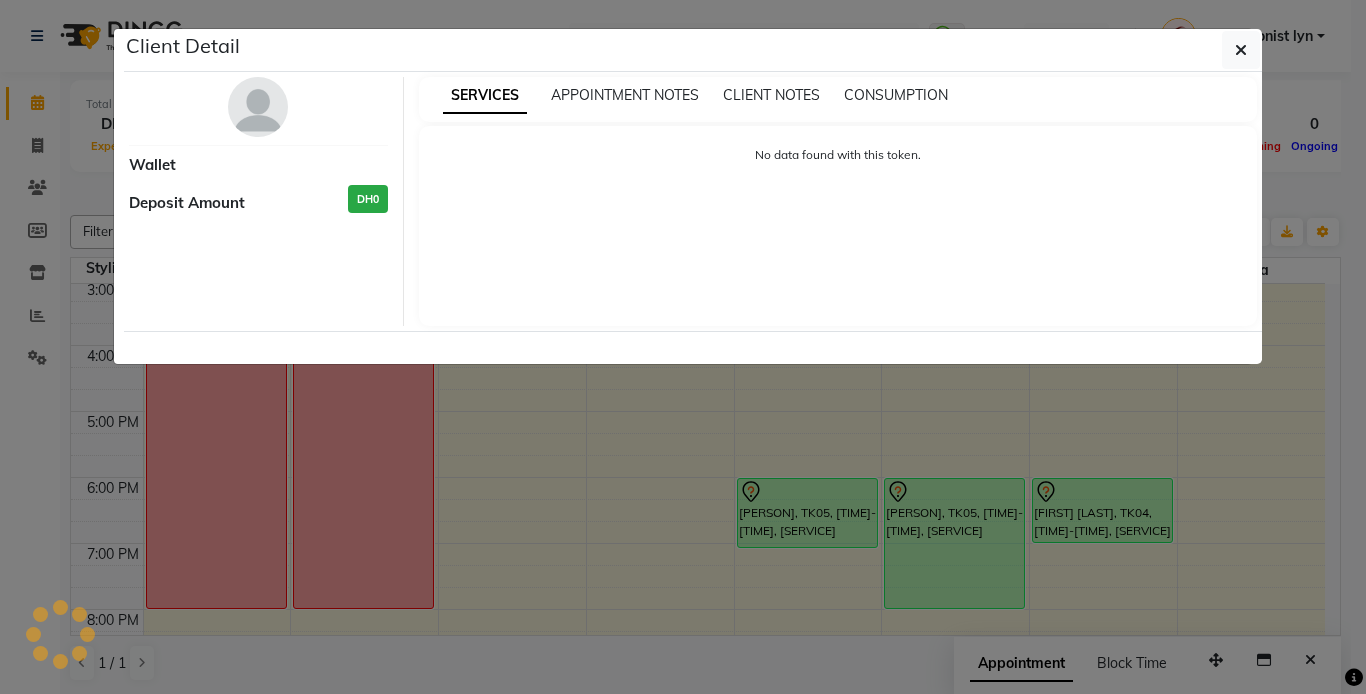 select on "7" 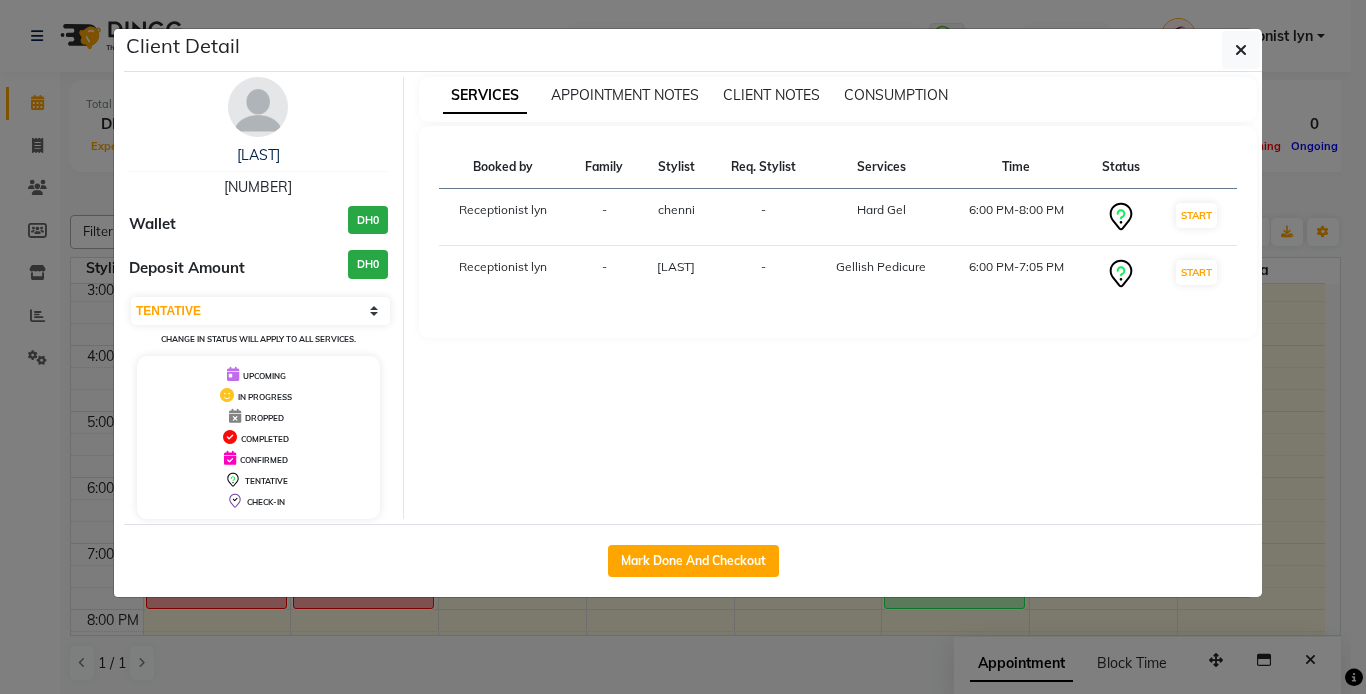 click at bounding box center (258, 107) 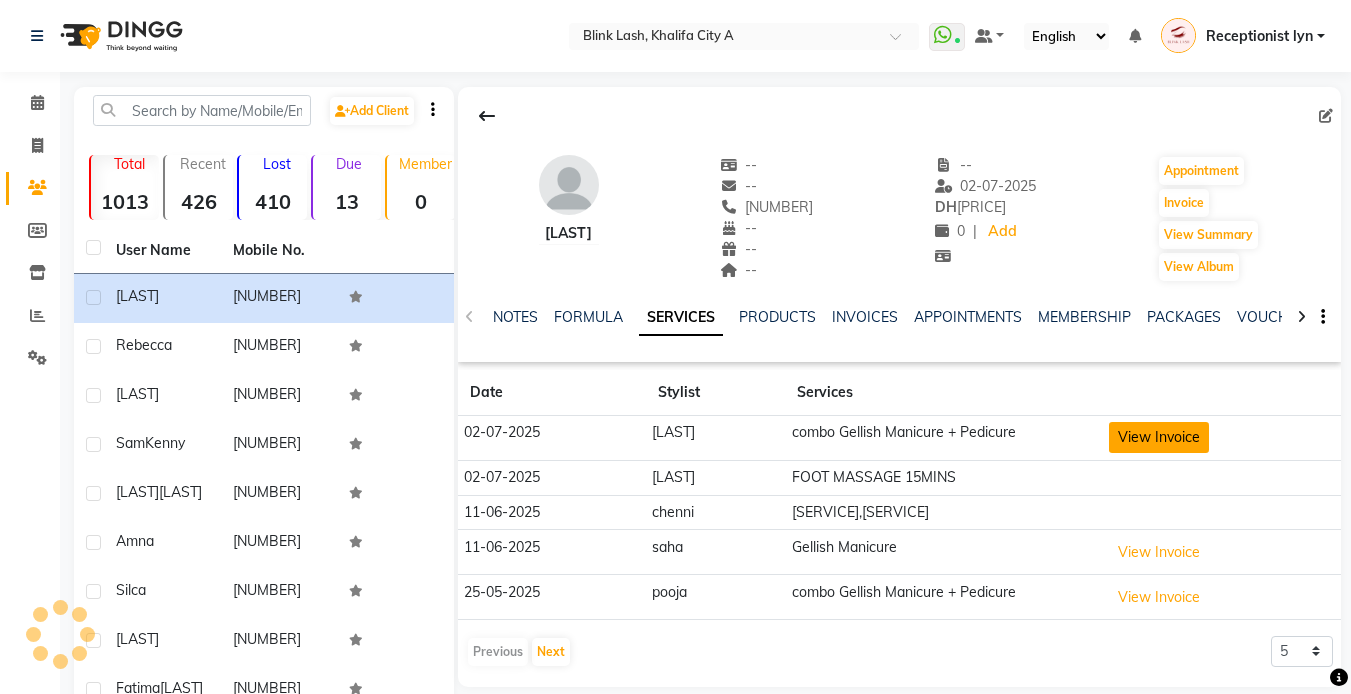 click on "View Invoice" 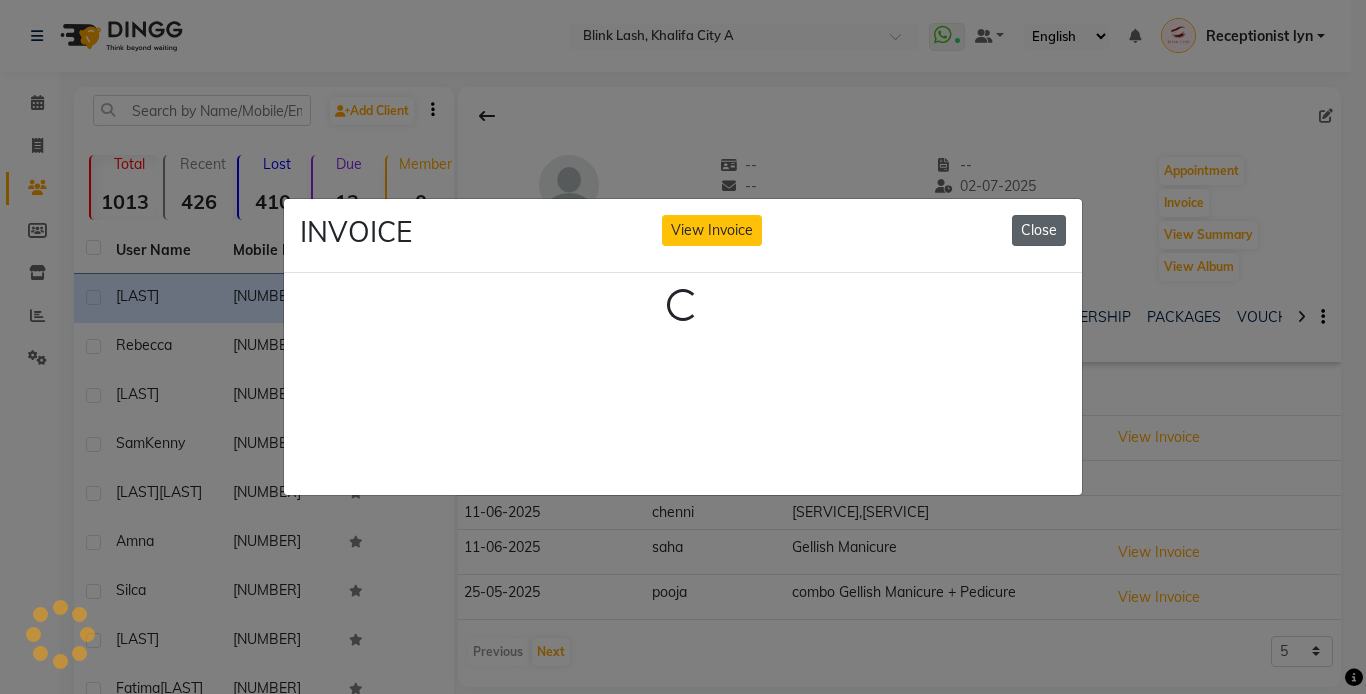 click on "Close" 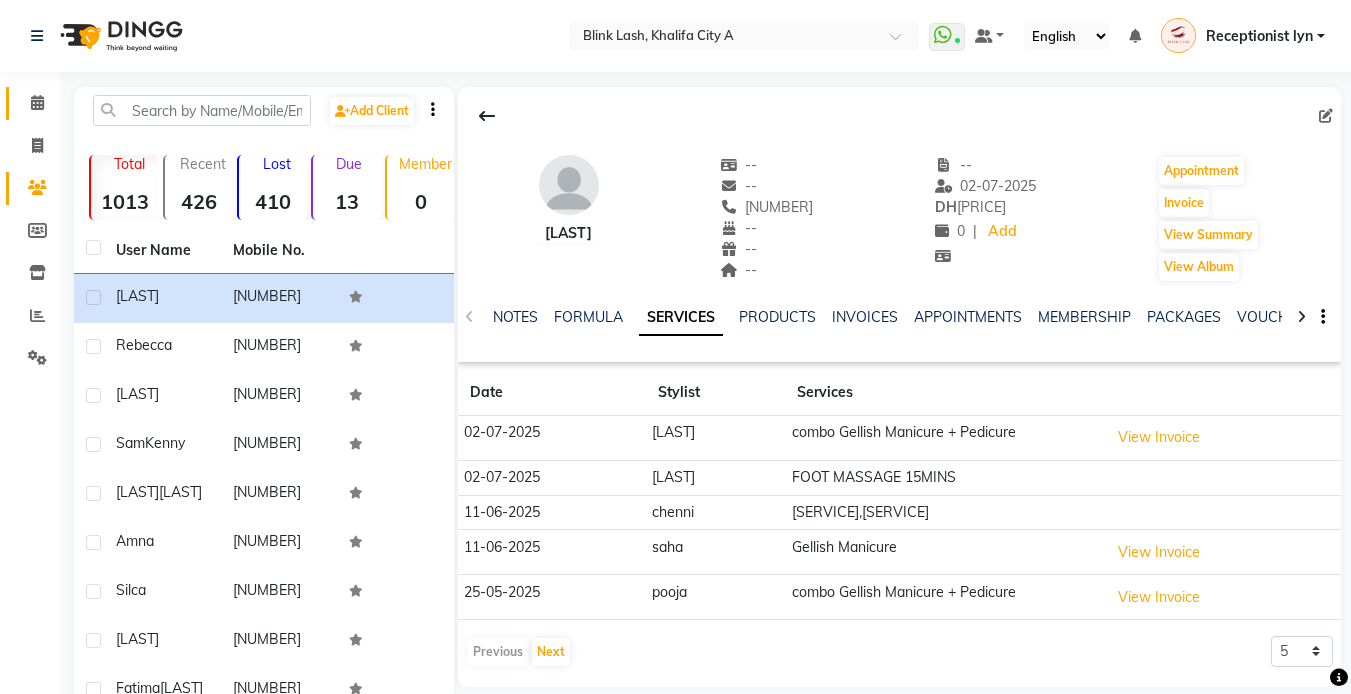 click on "Calendar" 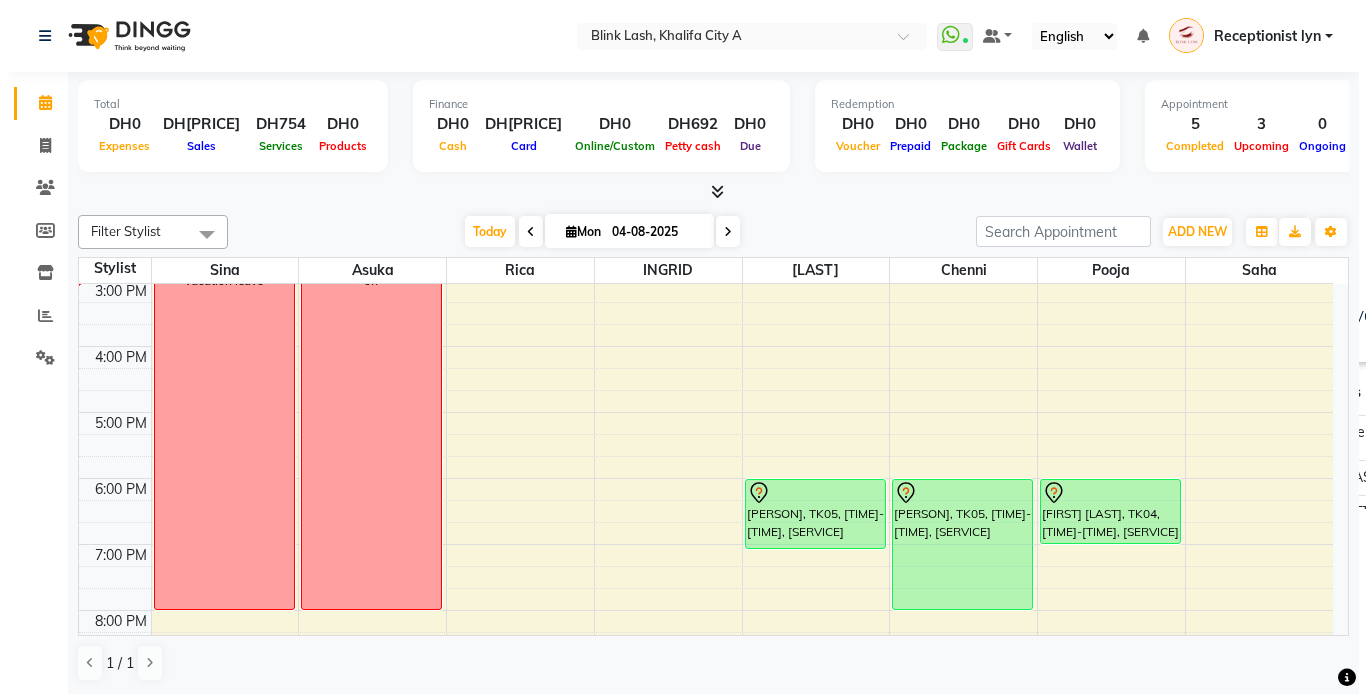 scroll, scrollTop: 400, scrollLeft: 0, axis: vertical 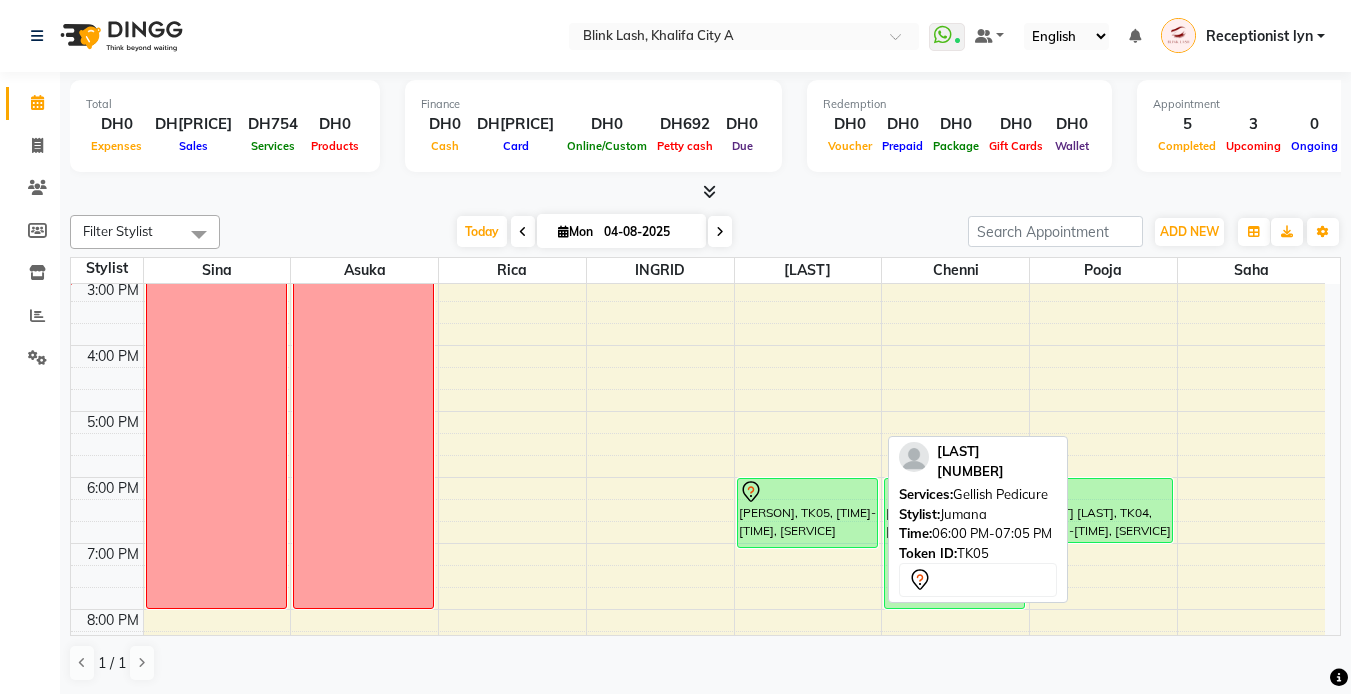 click at bounding box center (807, 492) 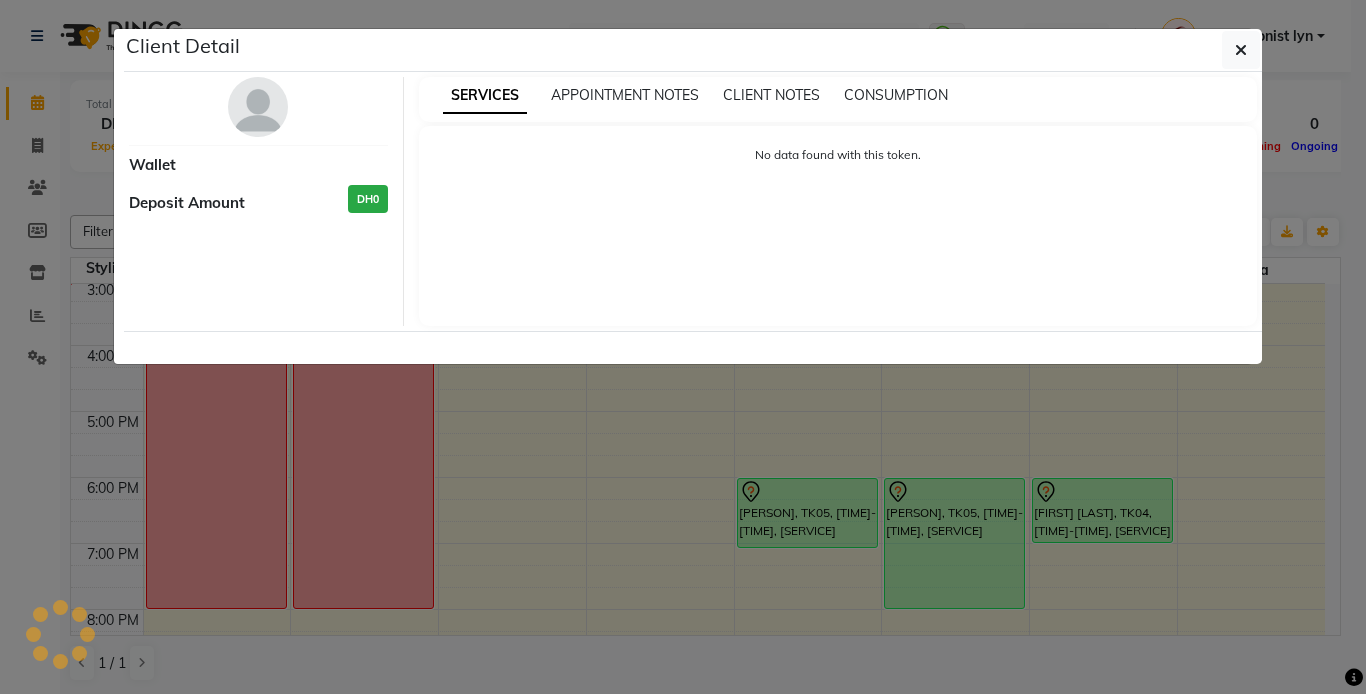 select on "7" 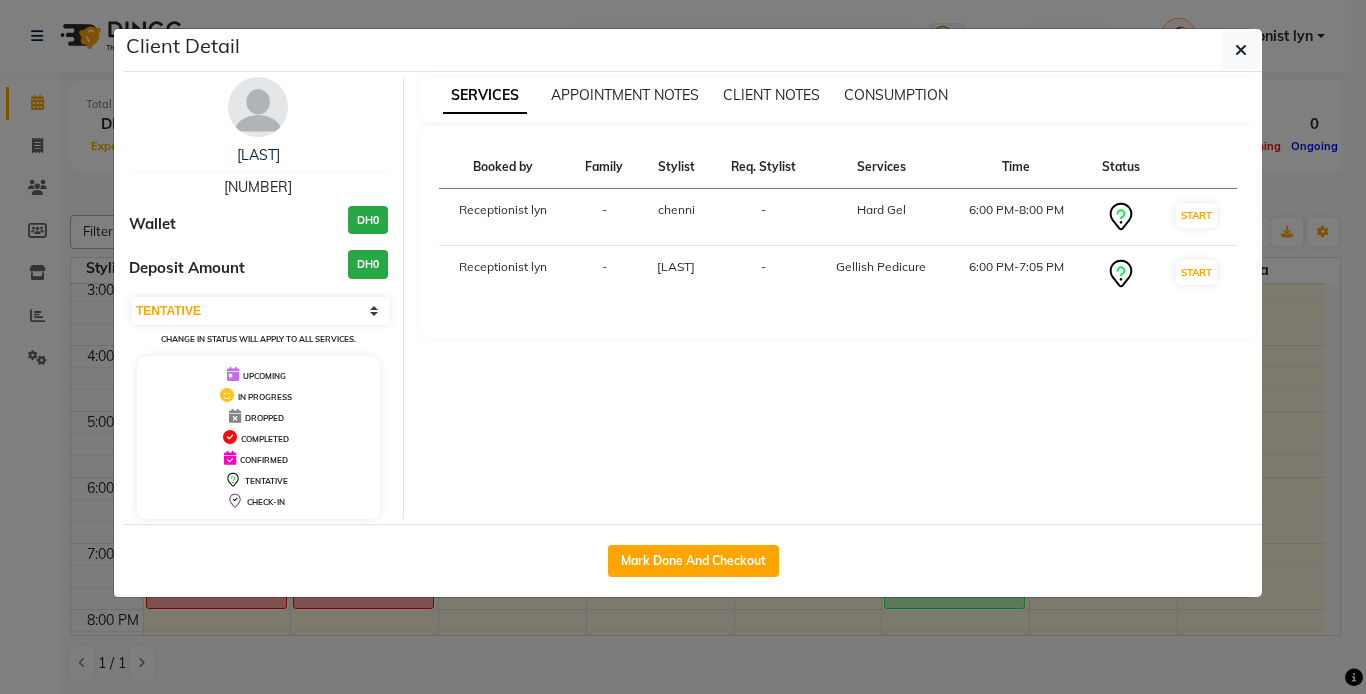 click at bounding box center (258, 107) 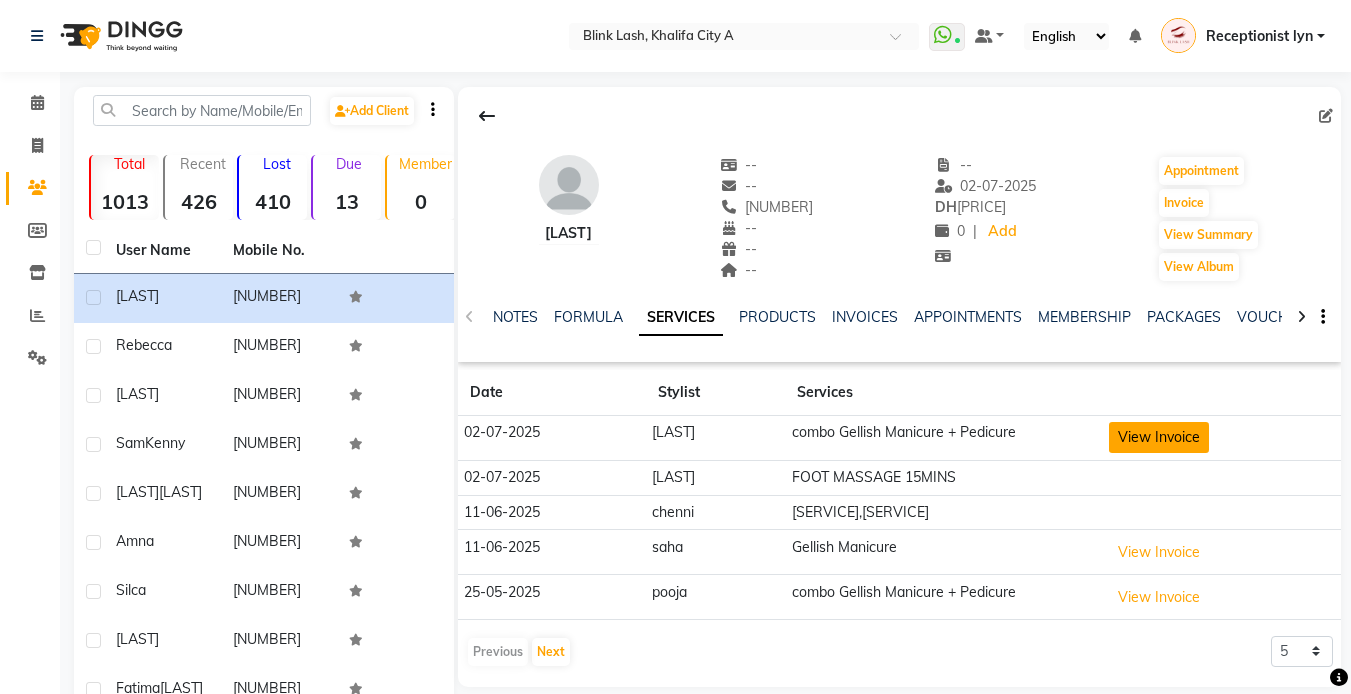 click on "View Invoice" 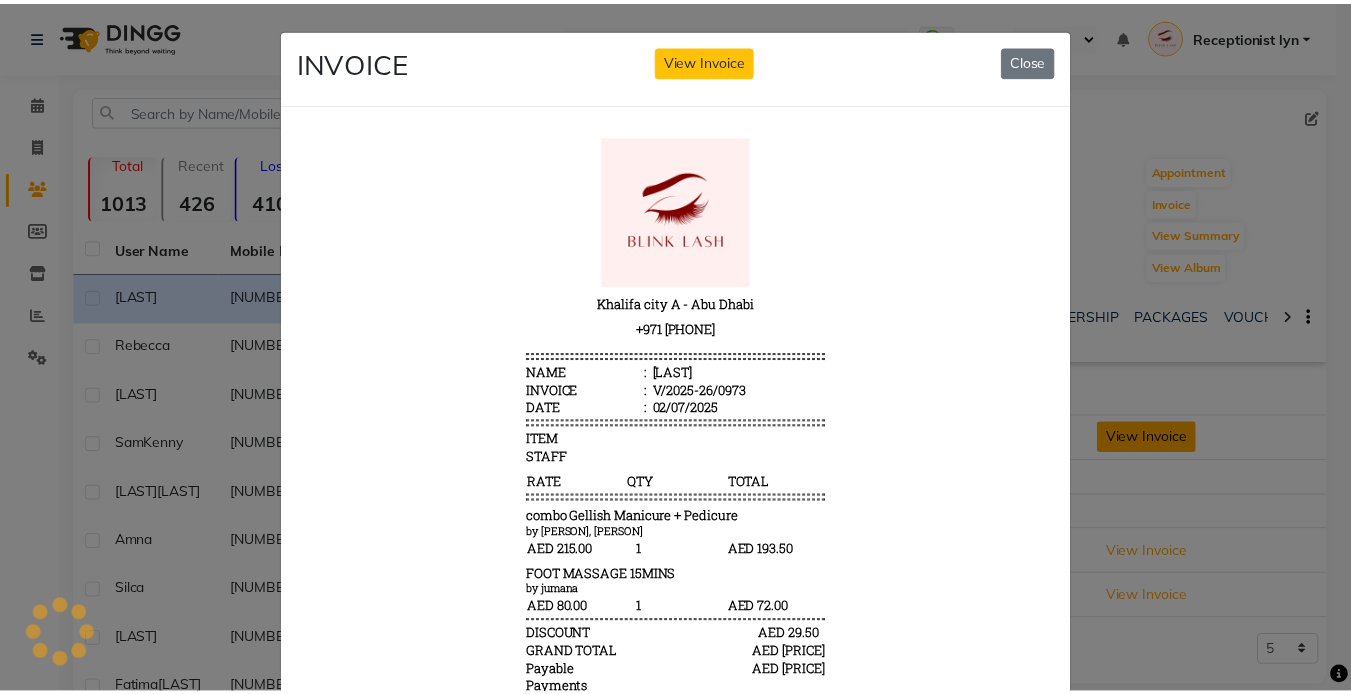 scroll, scrollTop: 0, scrollLeft: 0, axis: both 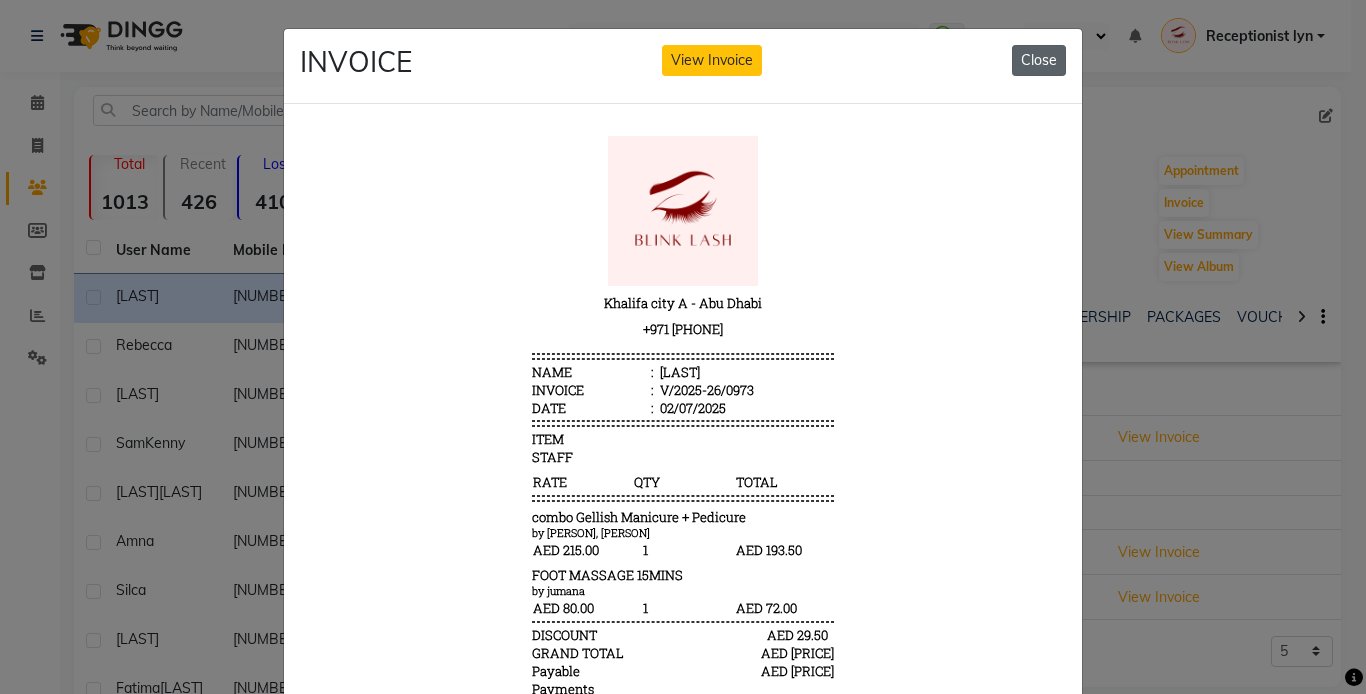 click on "Close" 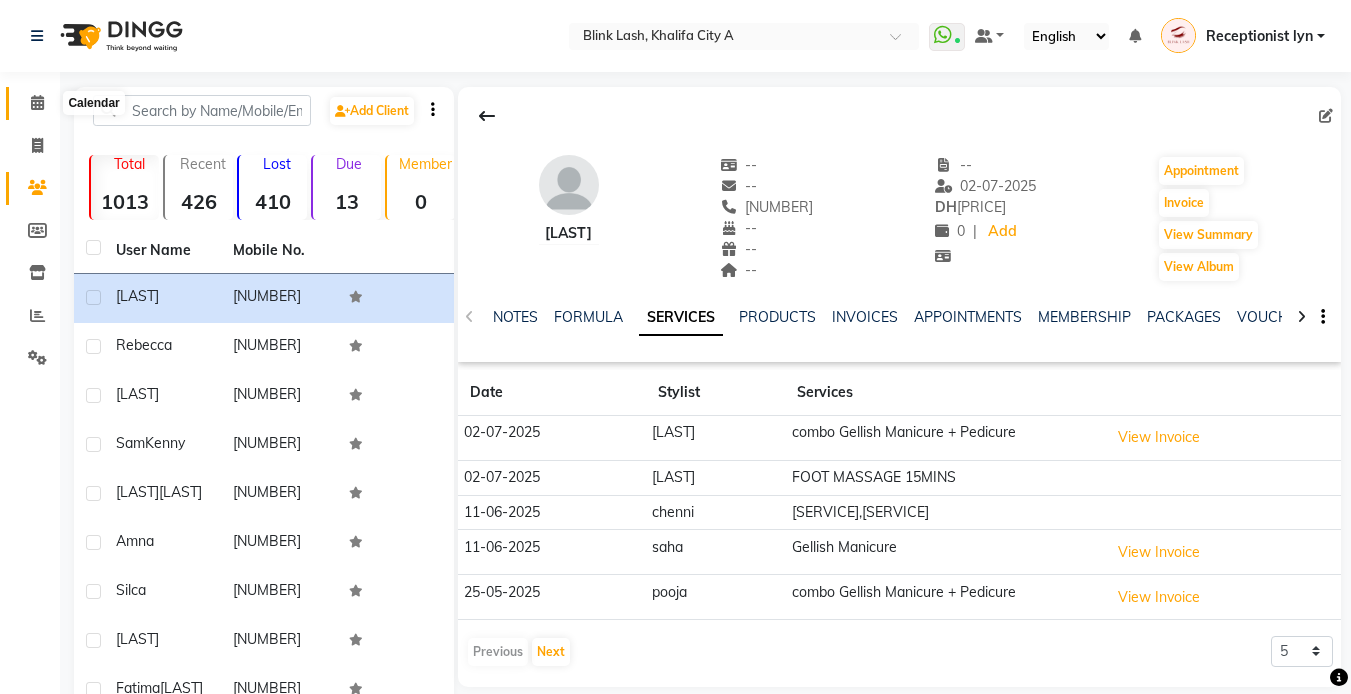 click 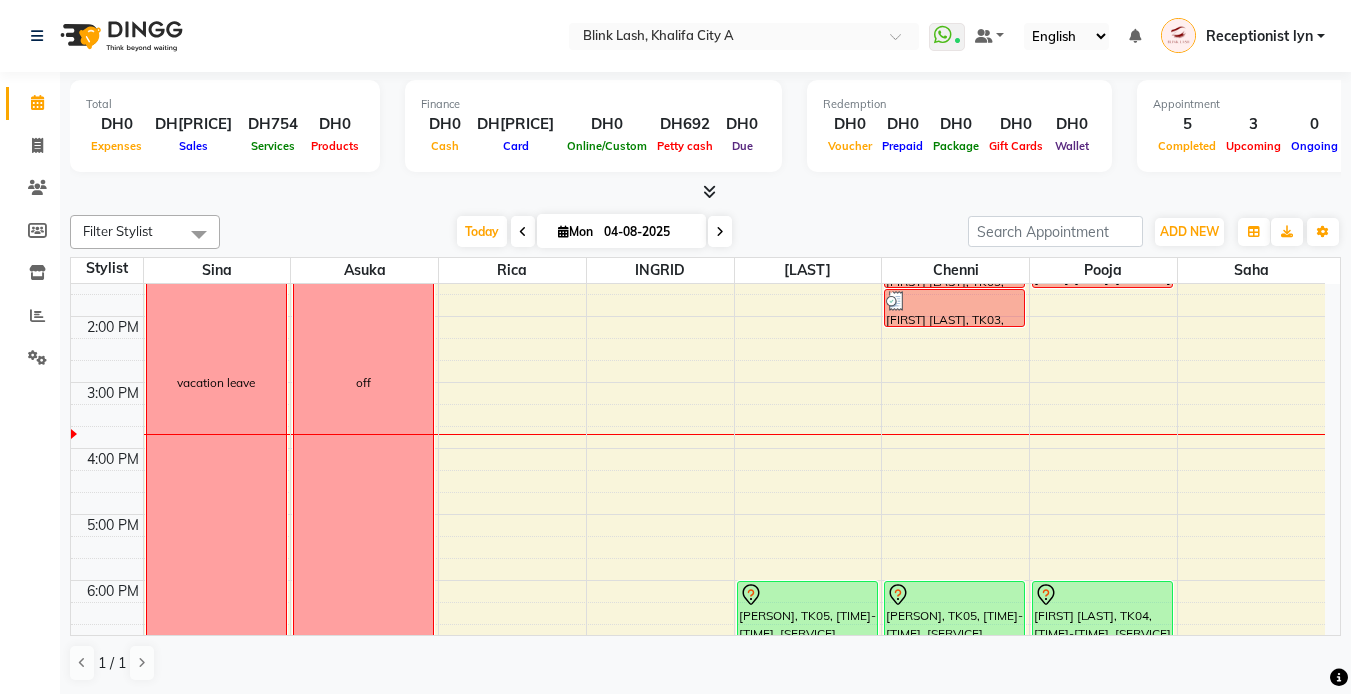scroll, scrollTop: 300, scrollLeft: 0, axis: vertical 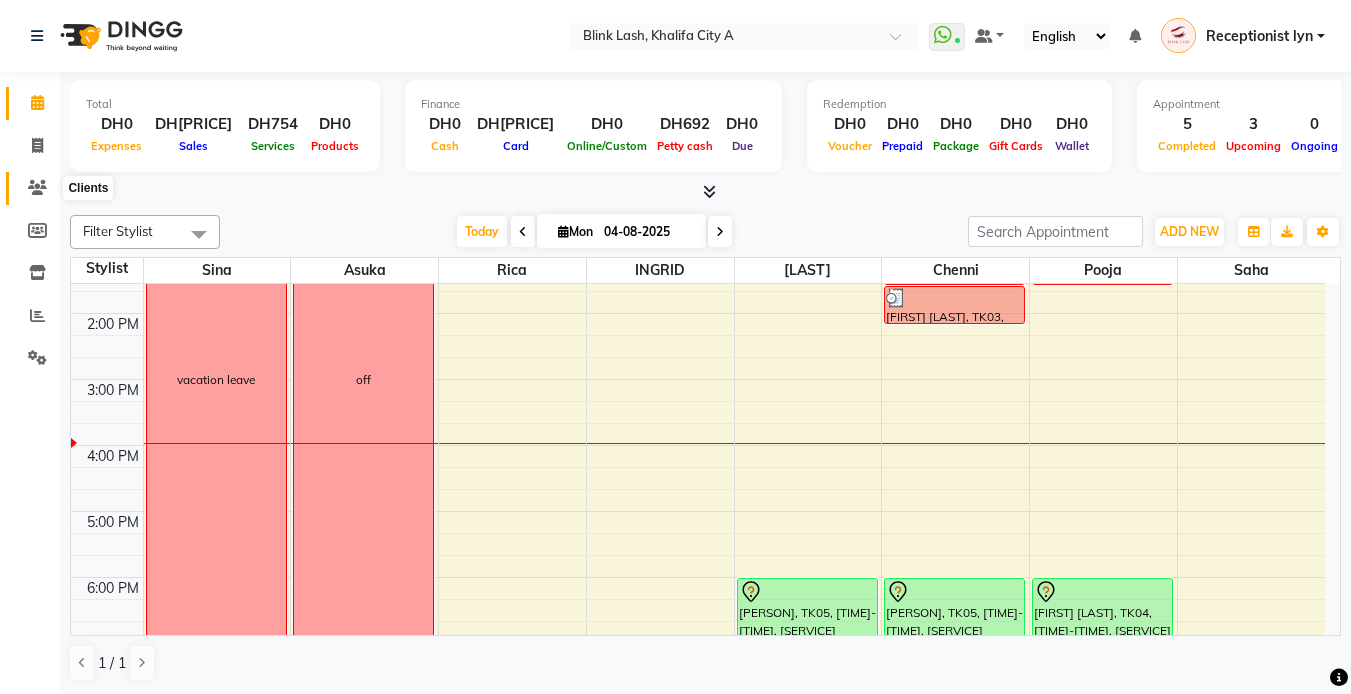 click 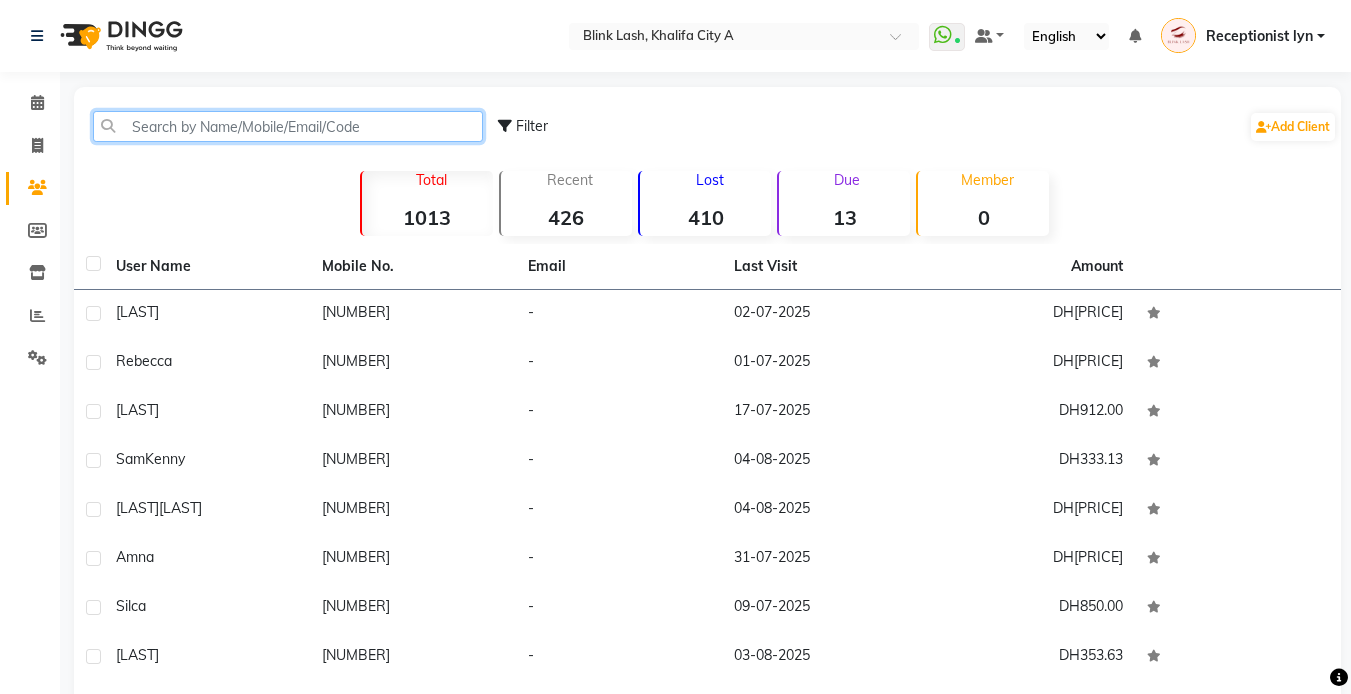 click 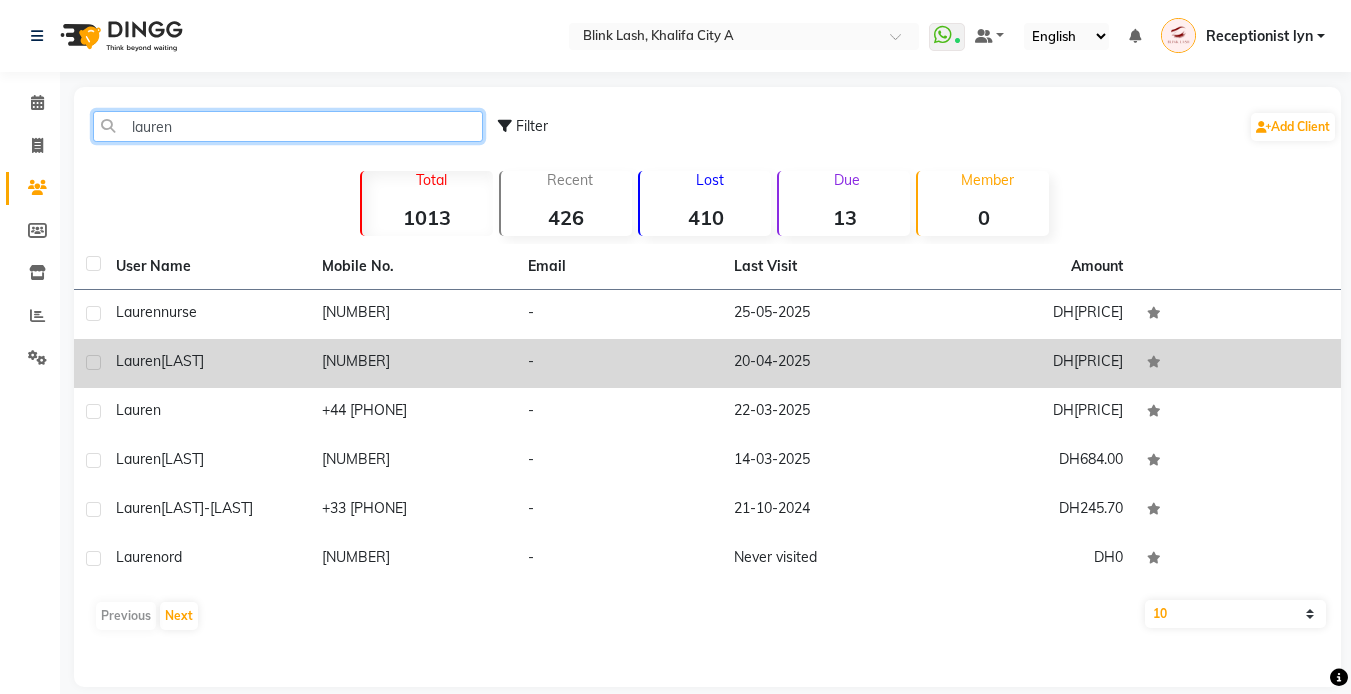 type on "lauren" 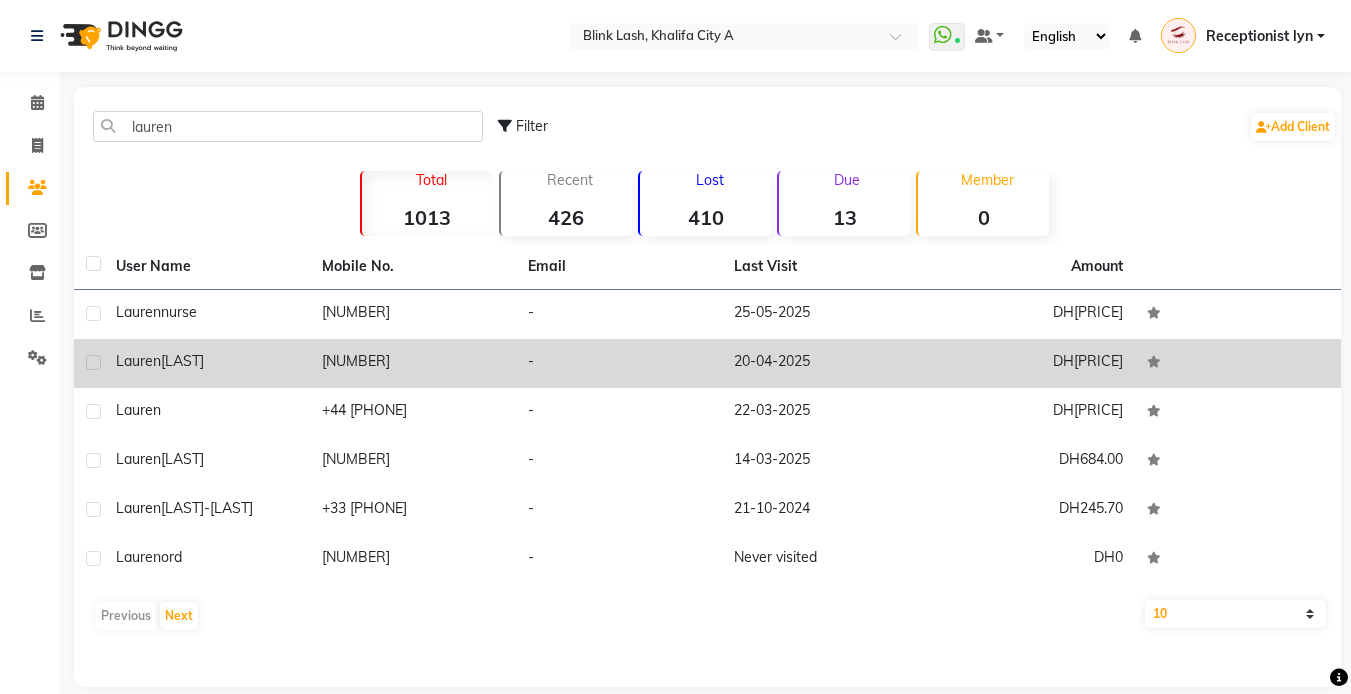 click on "[NUMBER]" 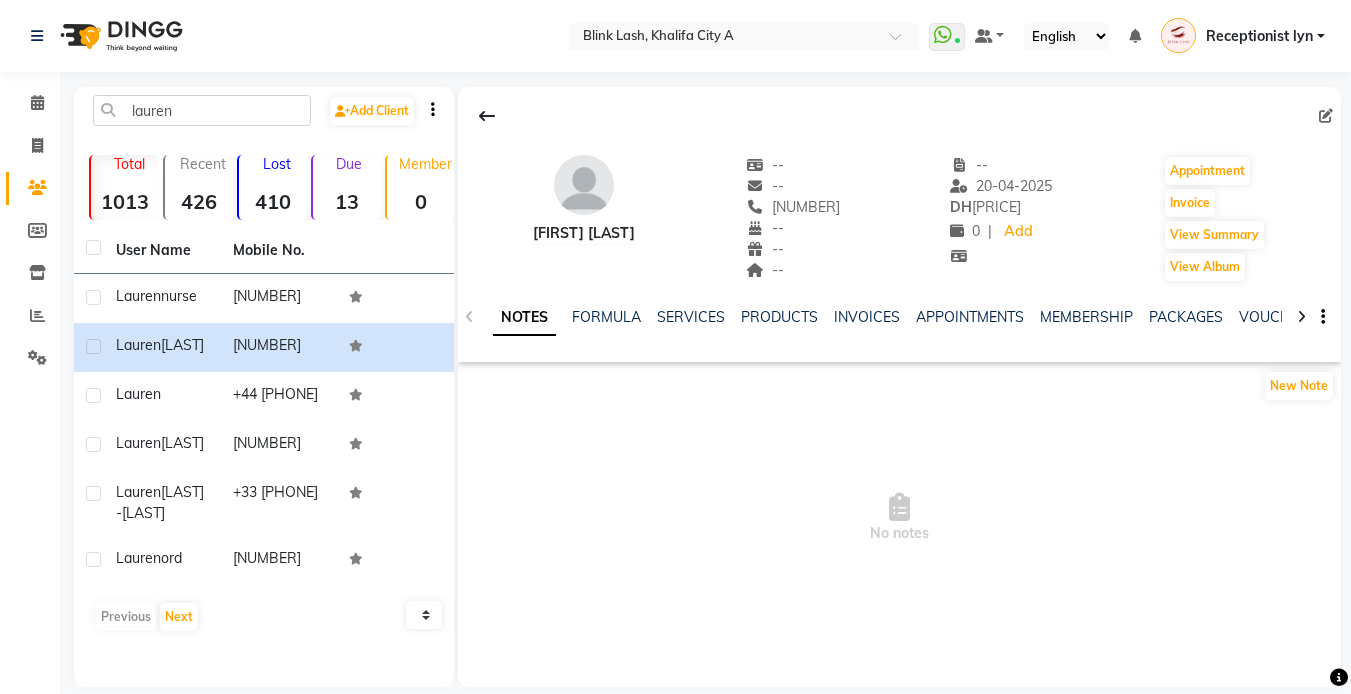 scroll, scrollTop: 32, scrollLeft: 0, axis: vertical 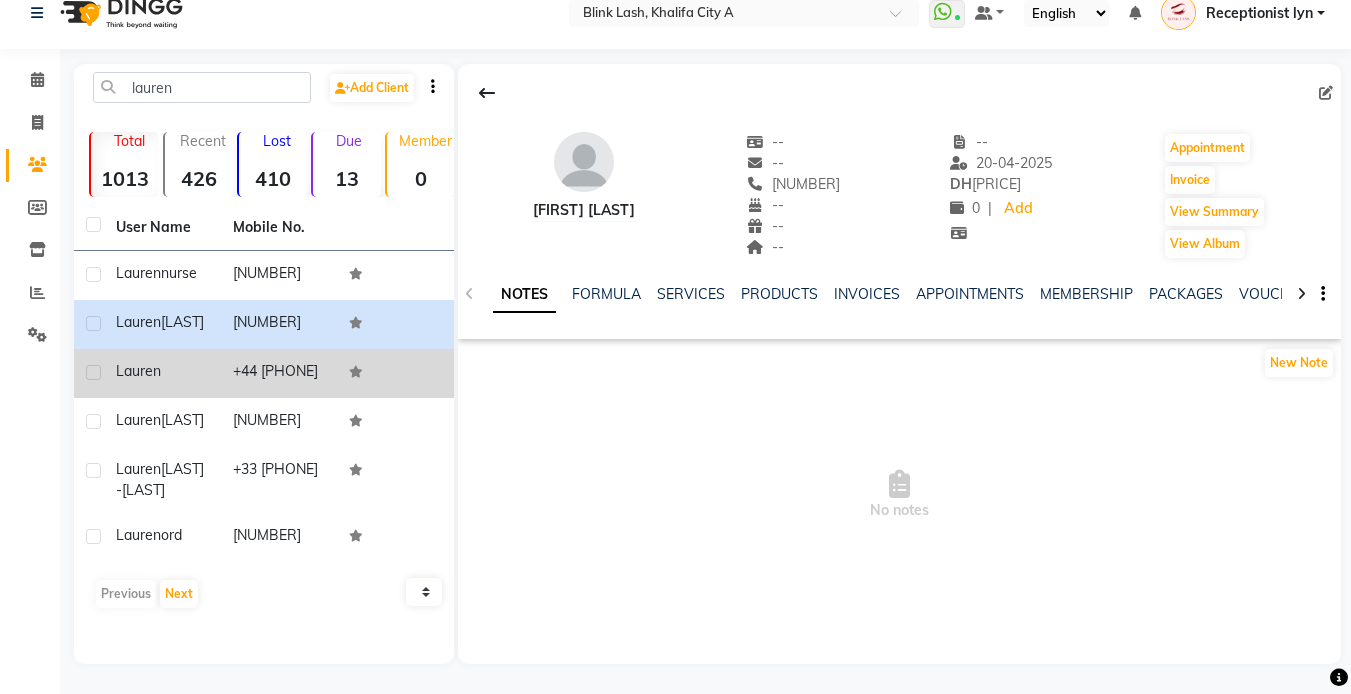 click on "lauren" 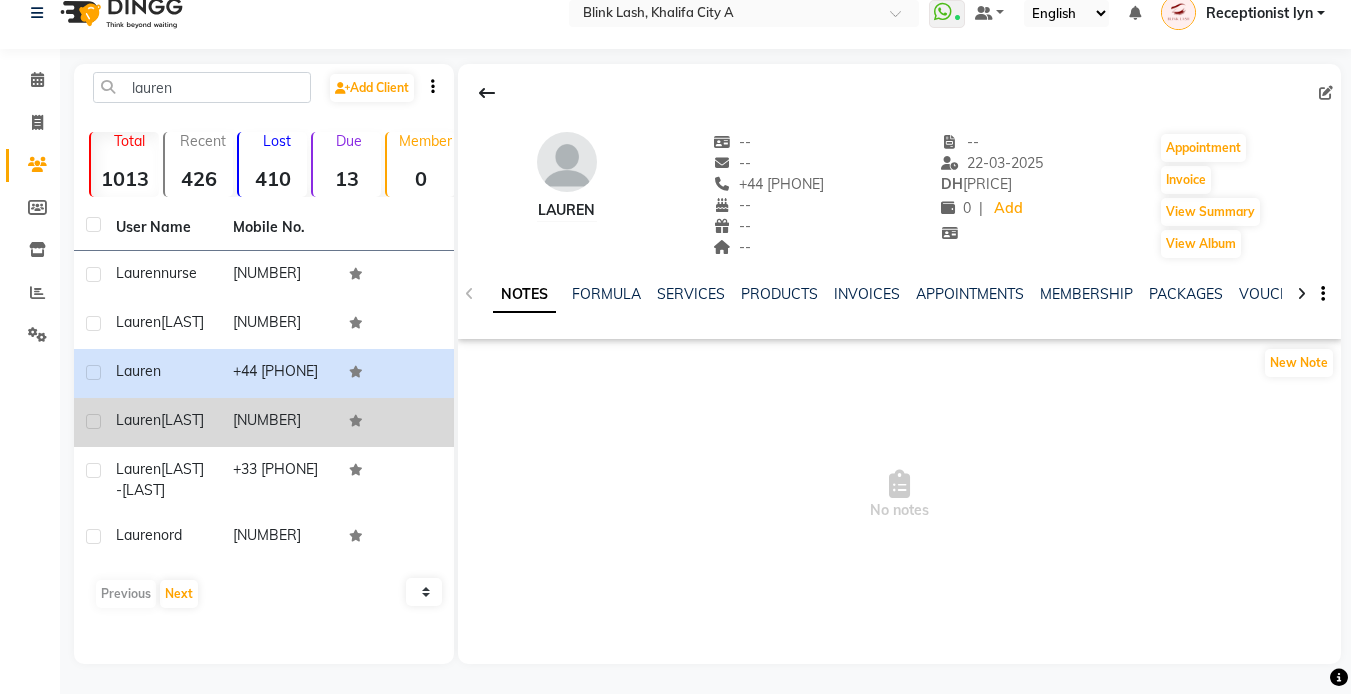 click on "[LAST]" 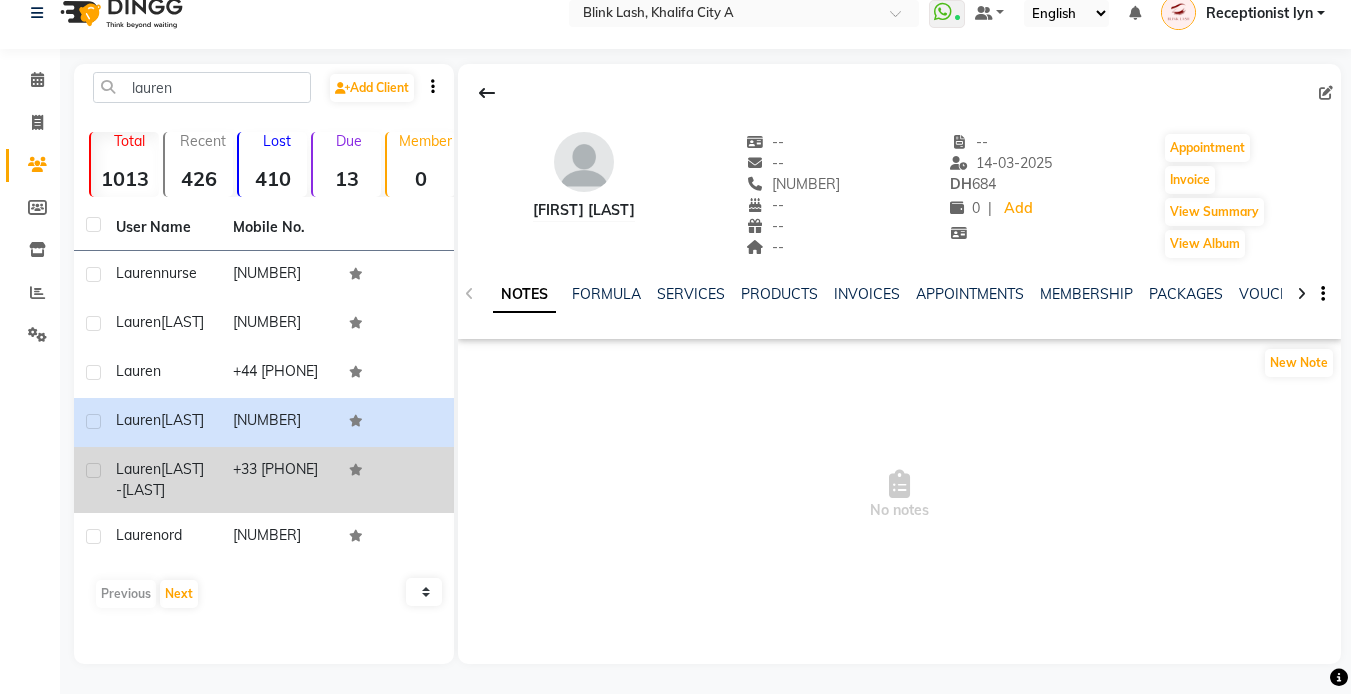 click on "[FIRST] [LAST]-[LAST]" 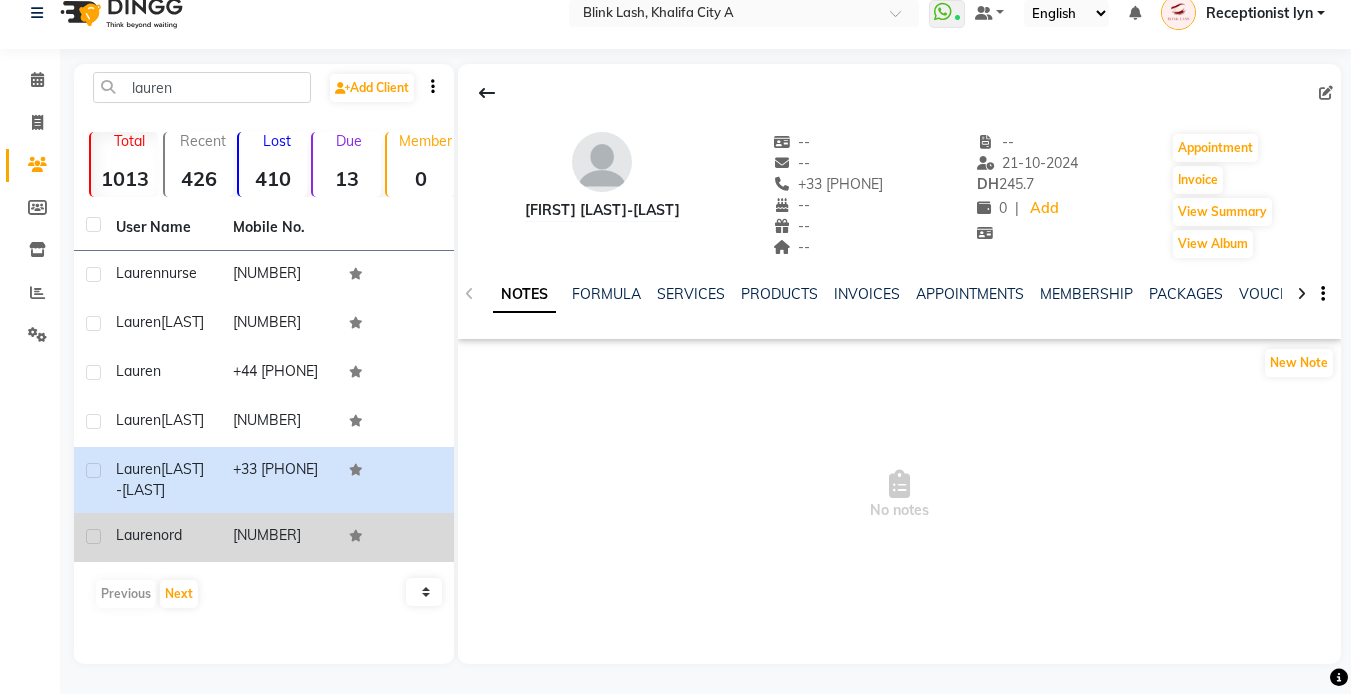 click on "lauren" 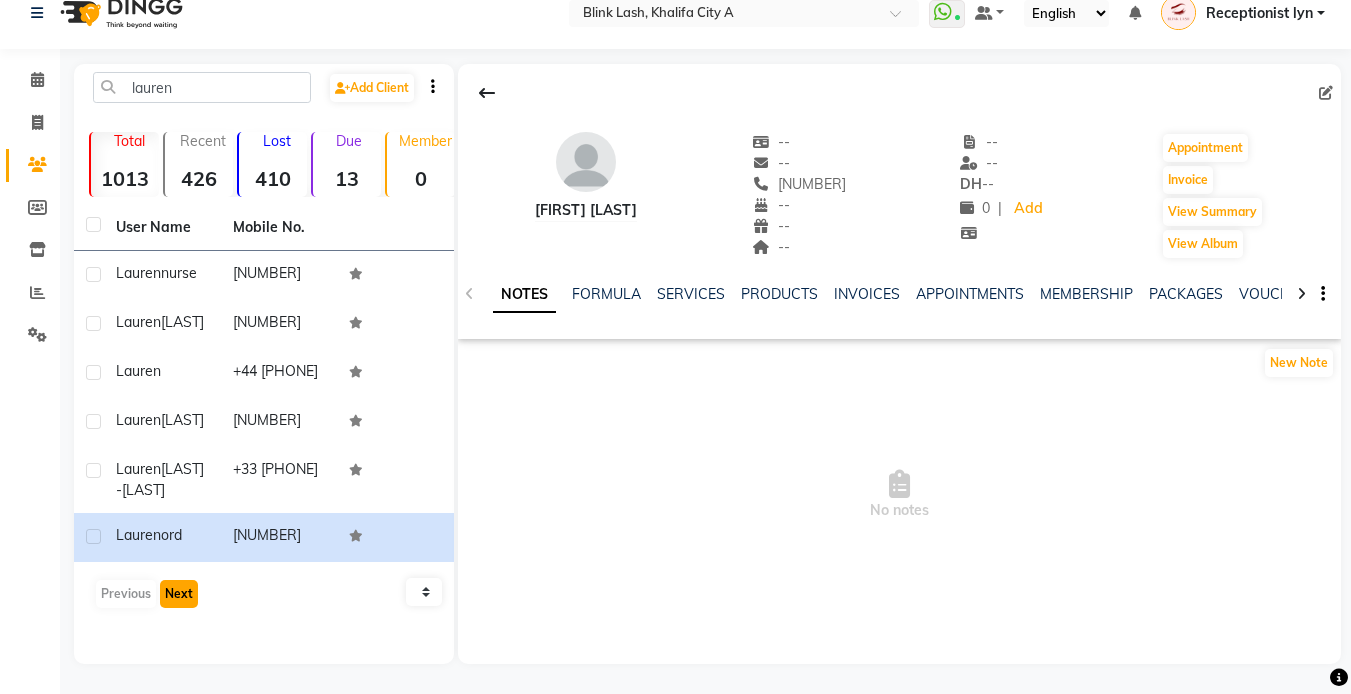 click on "Next" 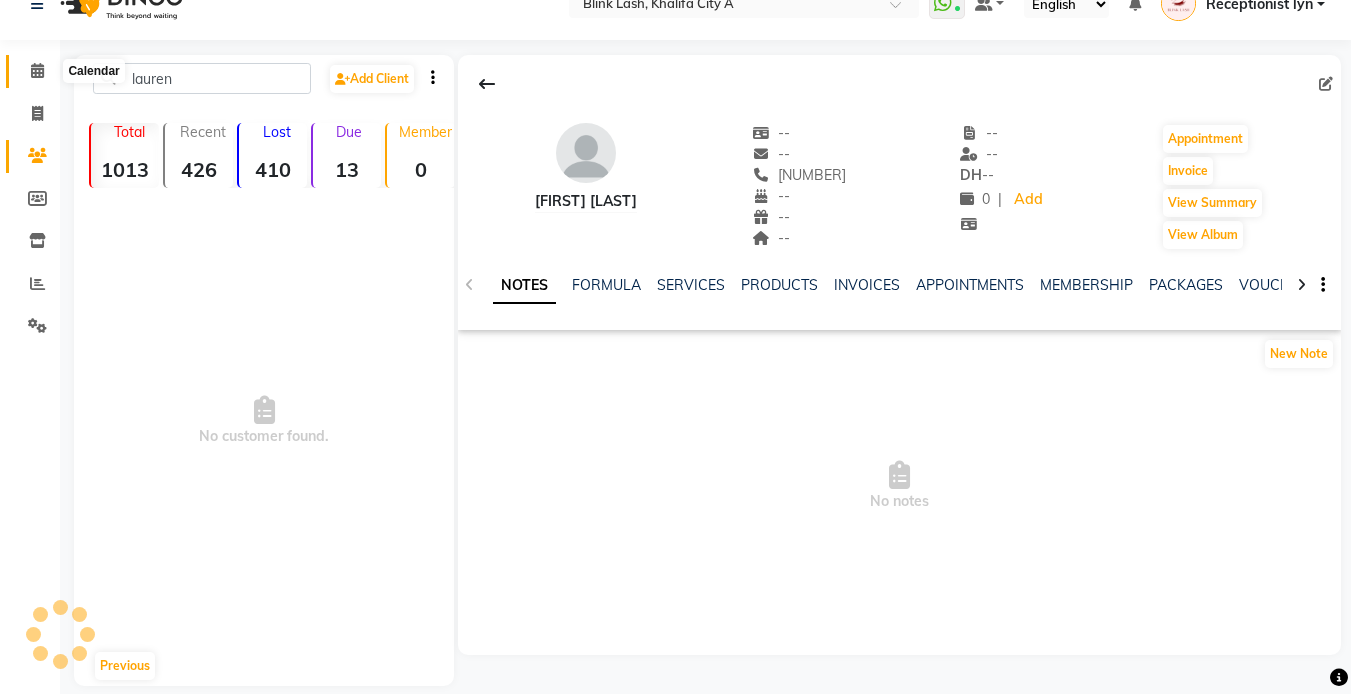 click 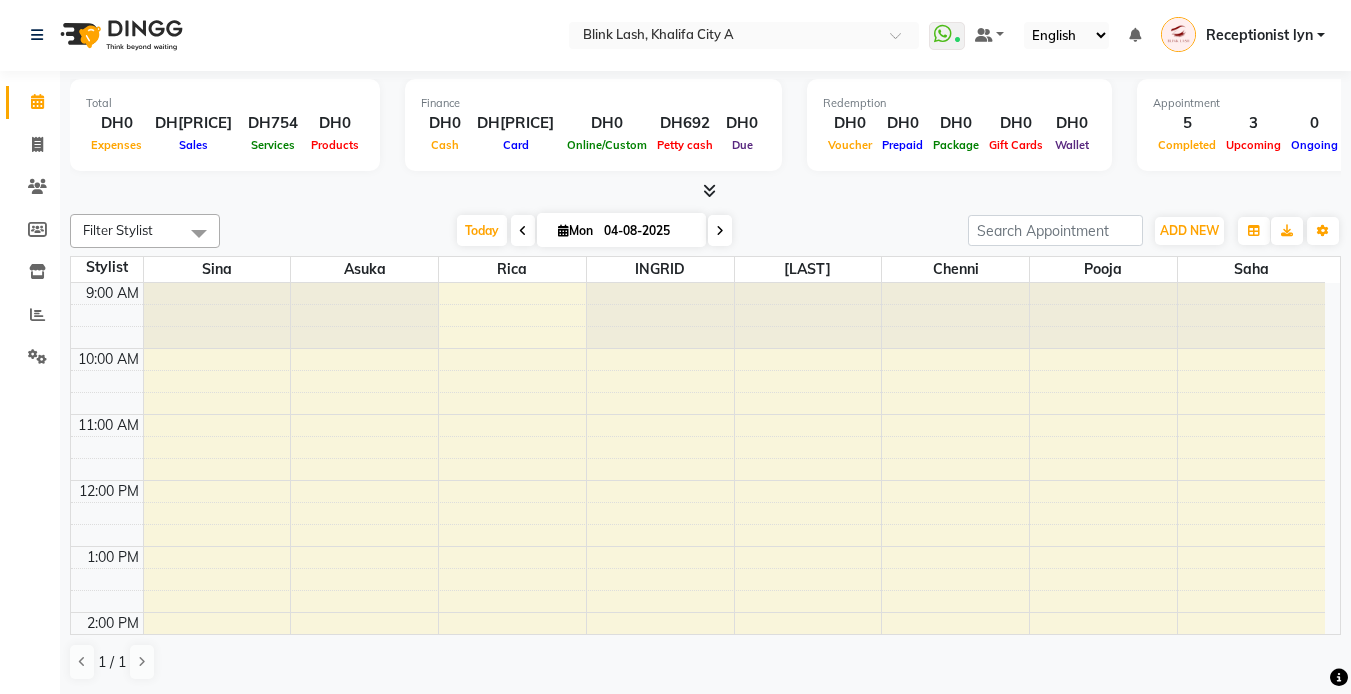 scroll, scrollTop: 0, scrollLeft: 0, axis: both 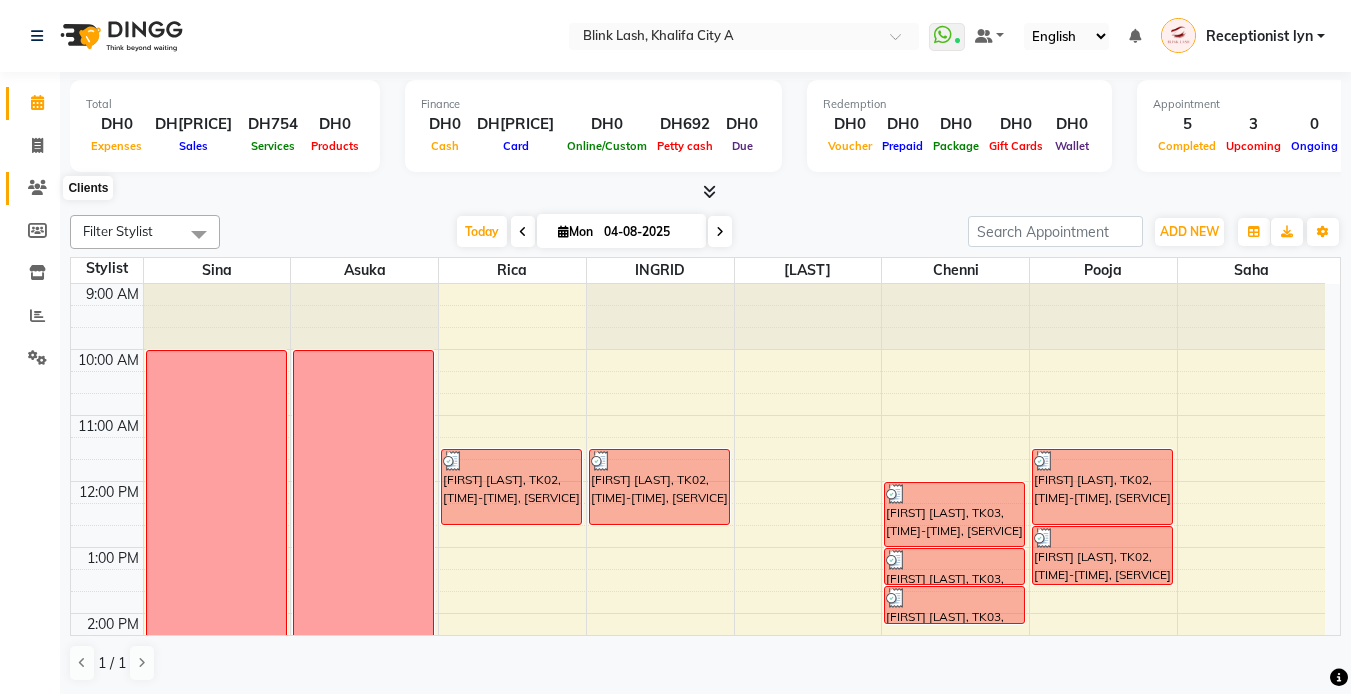 click 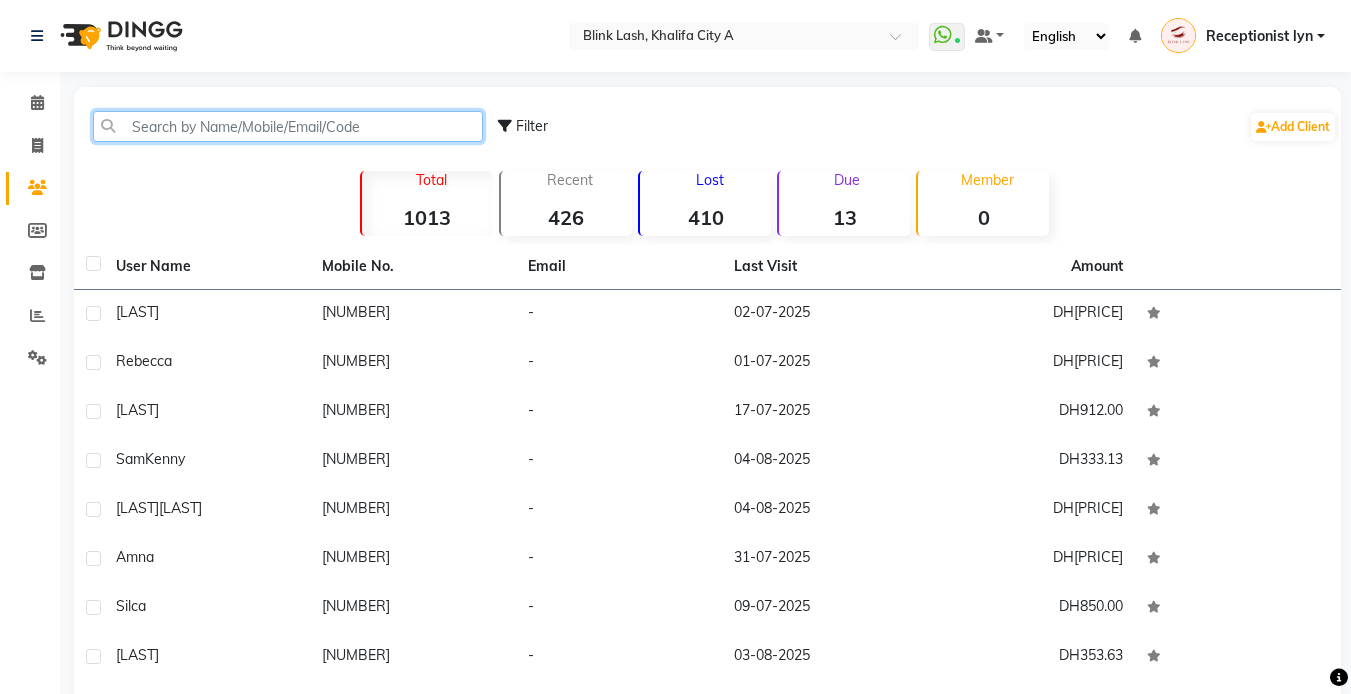 click 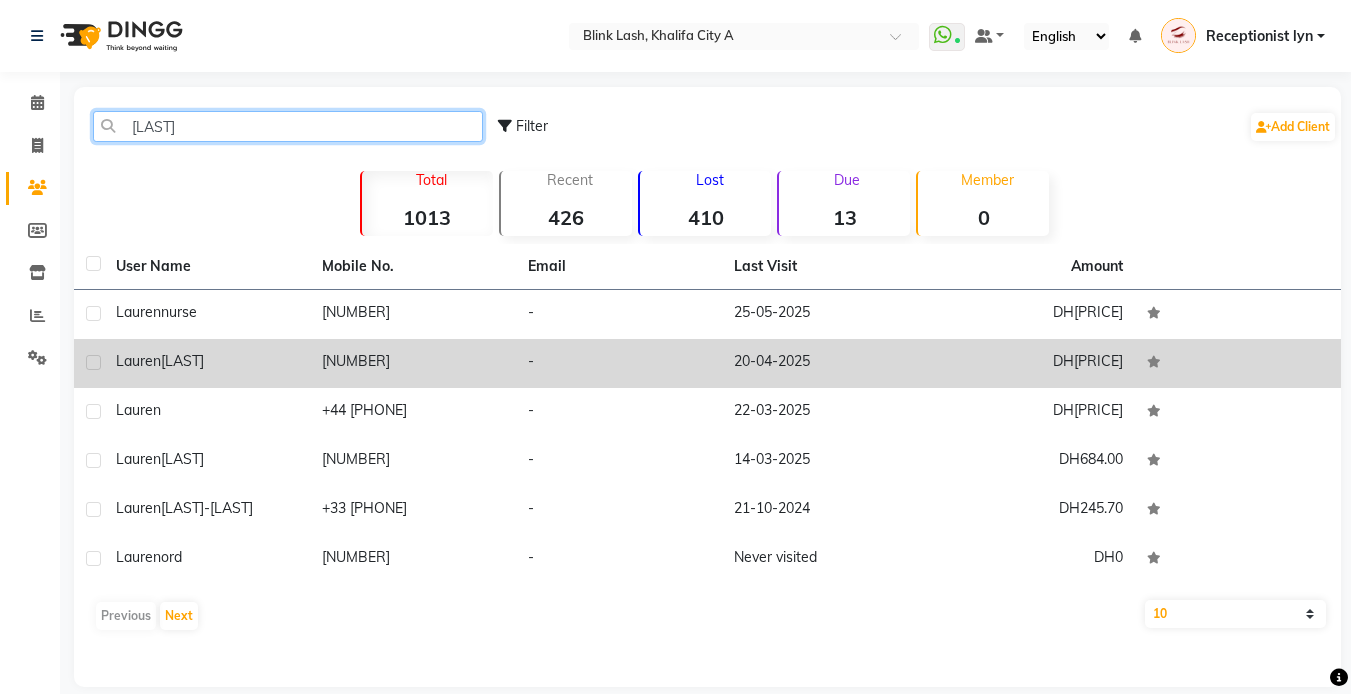type on "[LAST]" 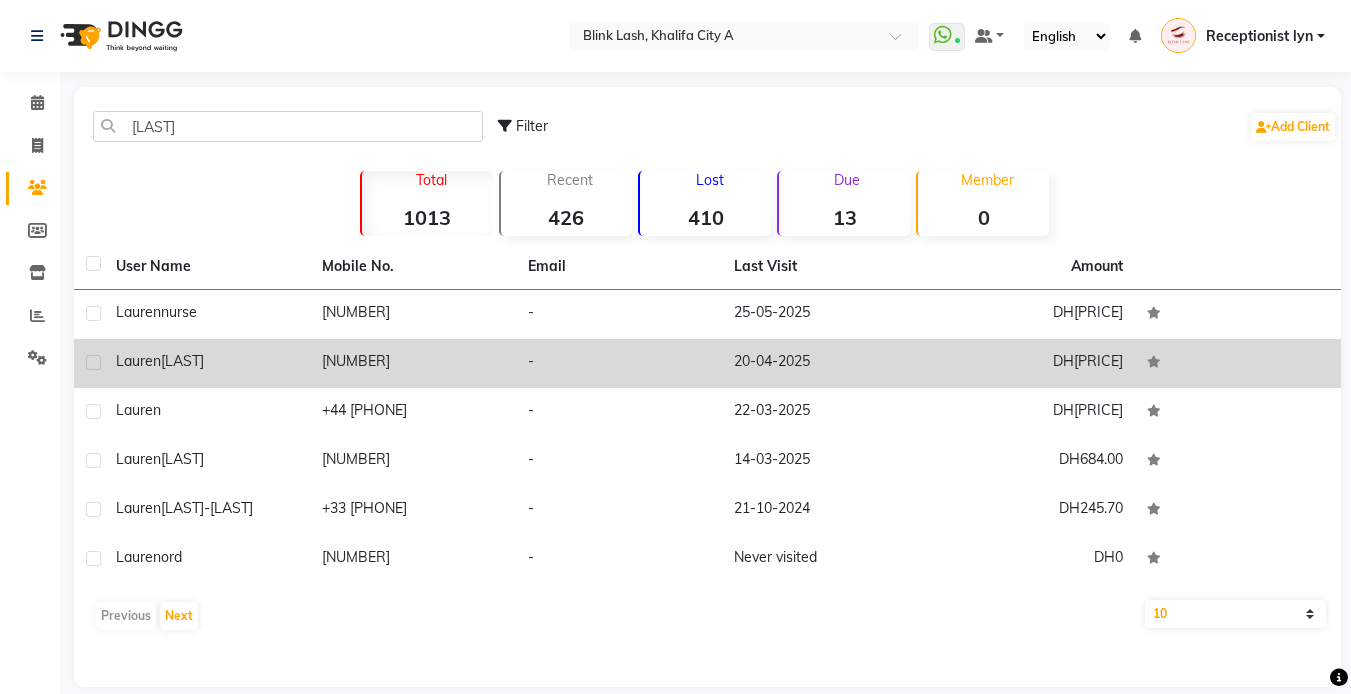 click on "[FIRST] [LAST]" 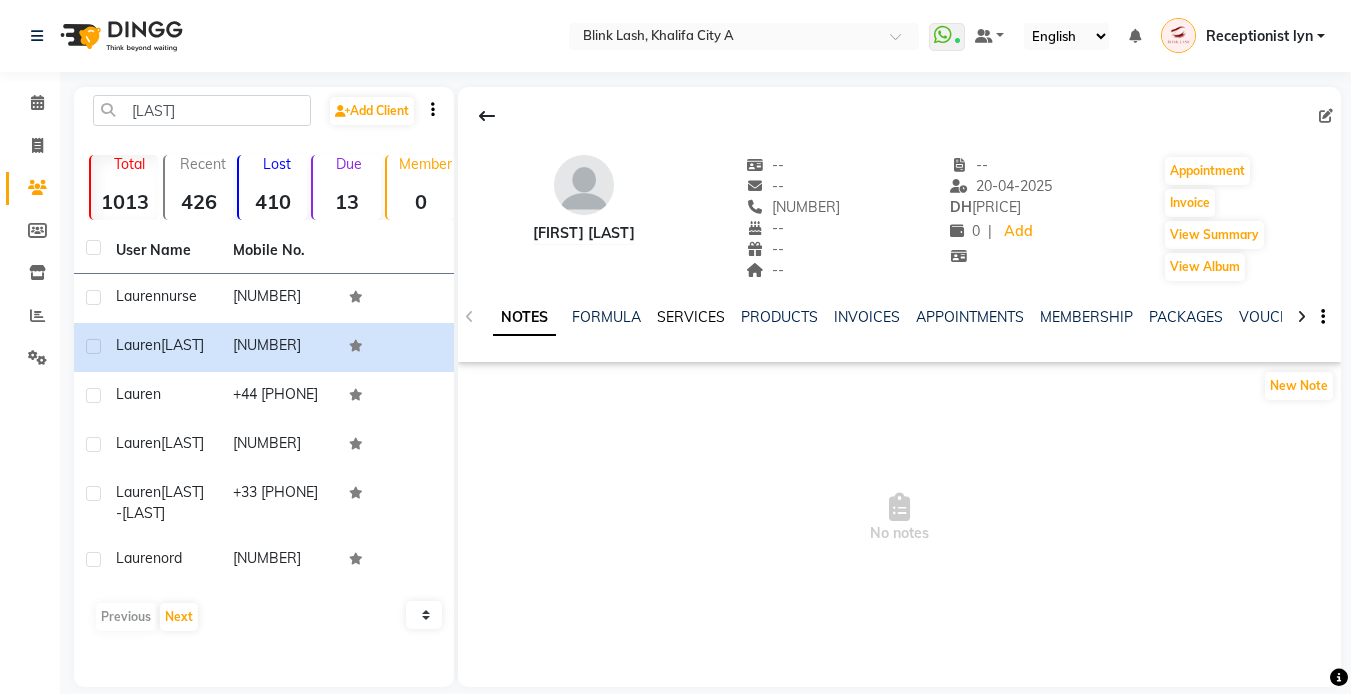click on "SERVICES" 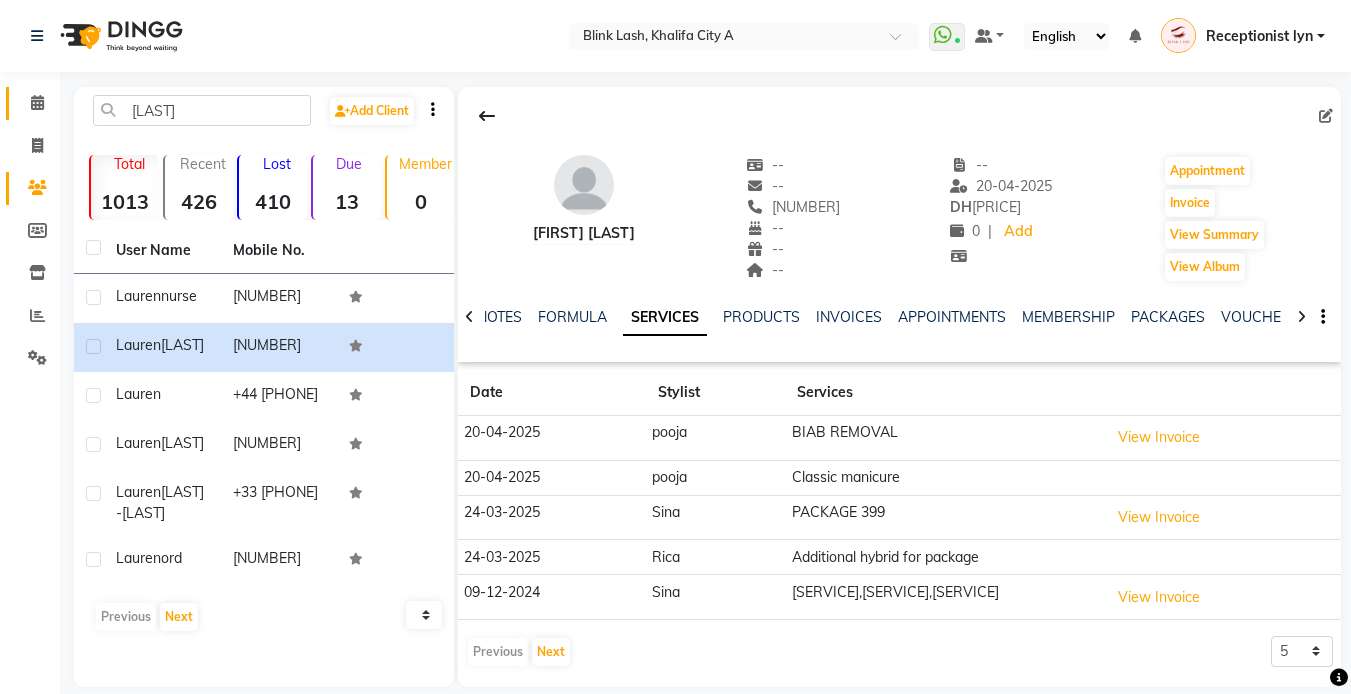 click on "Calendar" 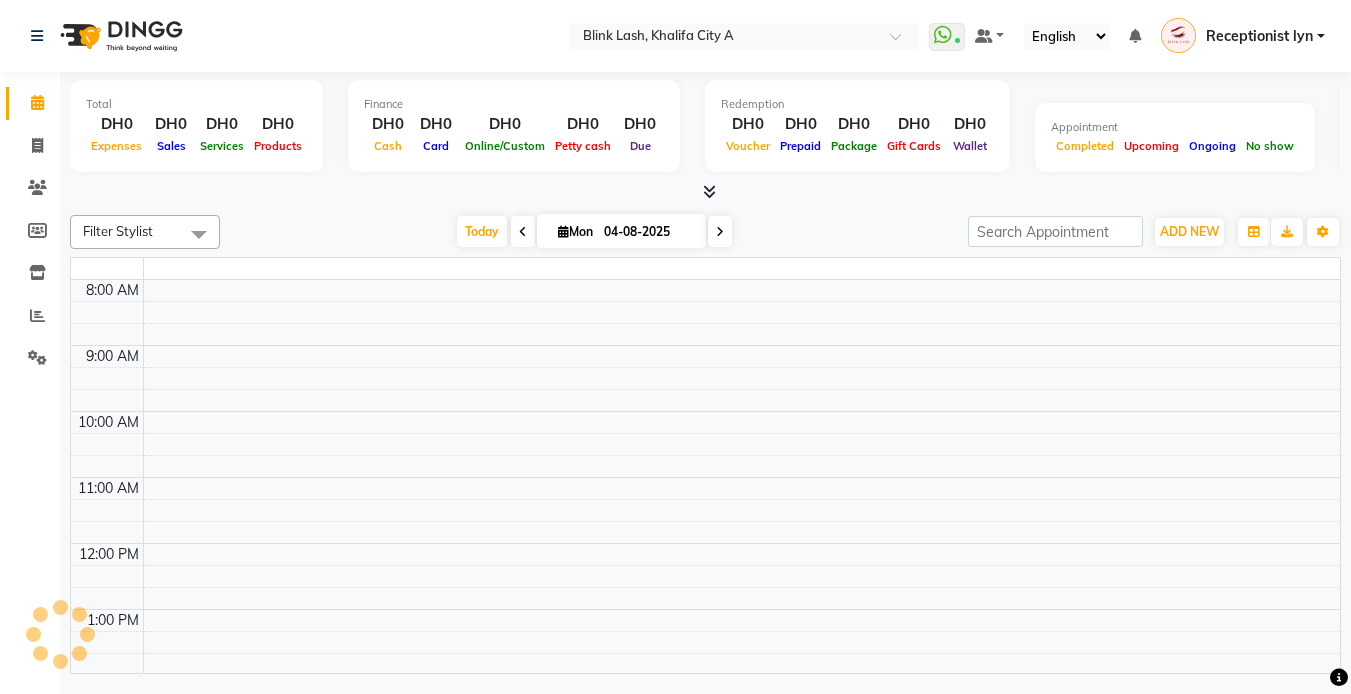 scroll, scrollTop: 0, scrollLeft: 0, axis: both 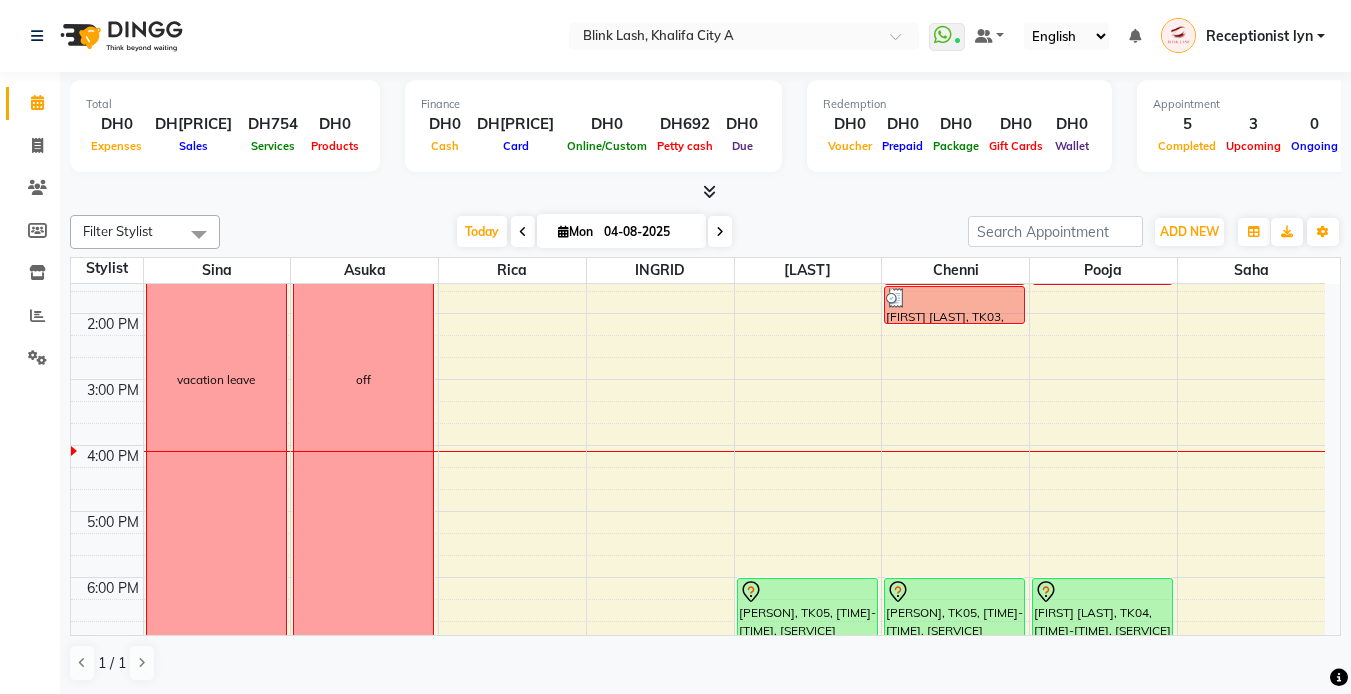 click on "Redemption DH0 Voucher DH0 Prepaid DH0 Package DH0 Gift Cards DH0 Wallet" at bounding box center (959, 126) 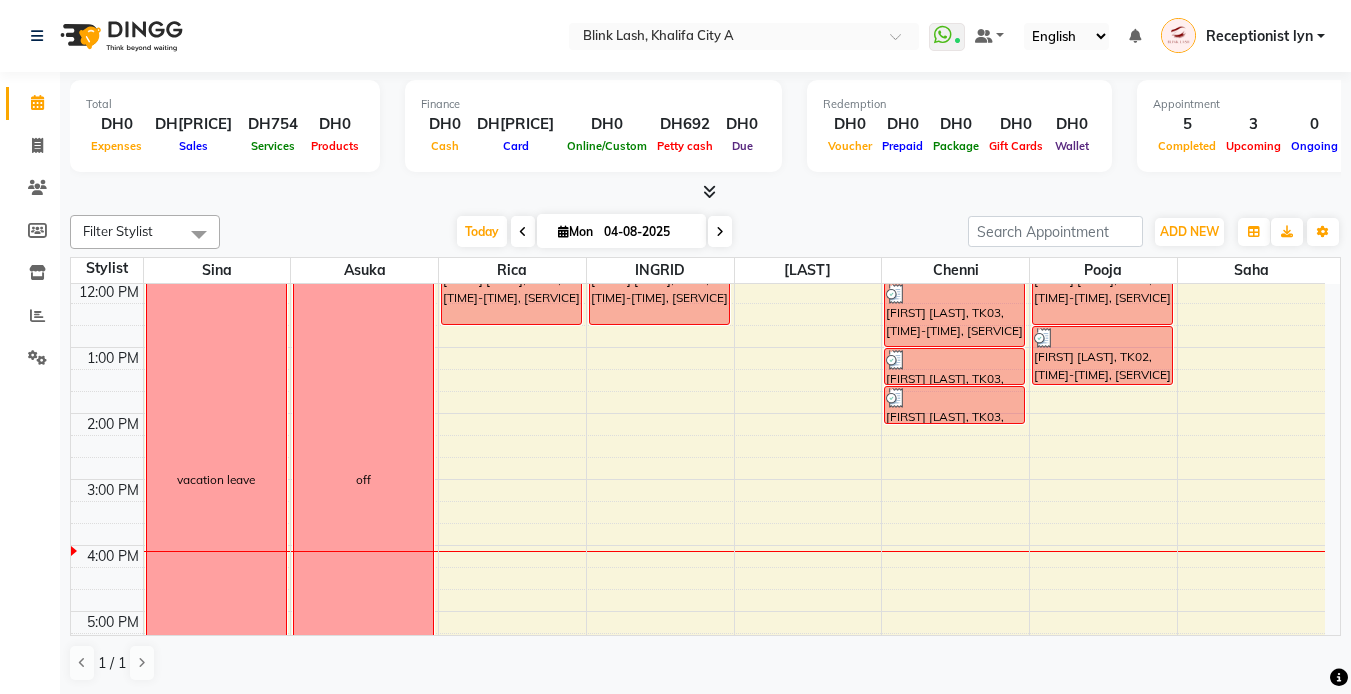 scroll, scrollTop: 0, scrollLeft: 0, axis: both 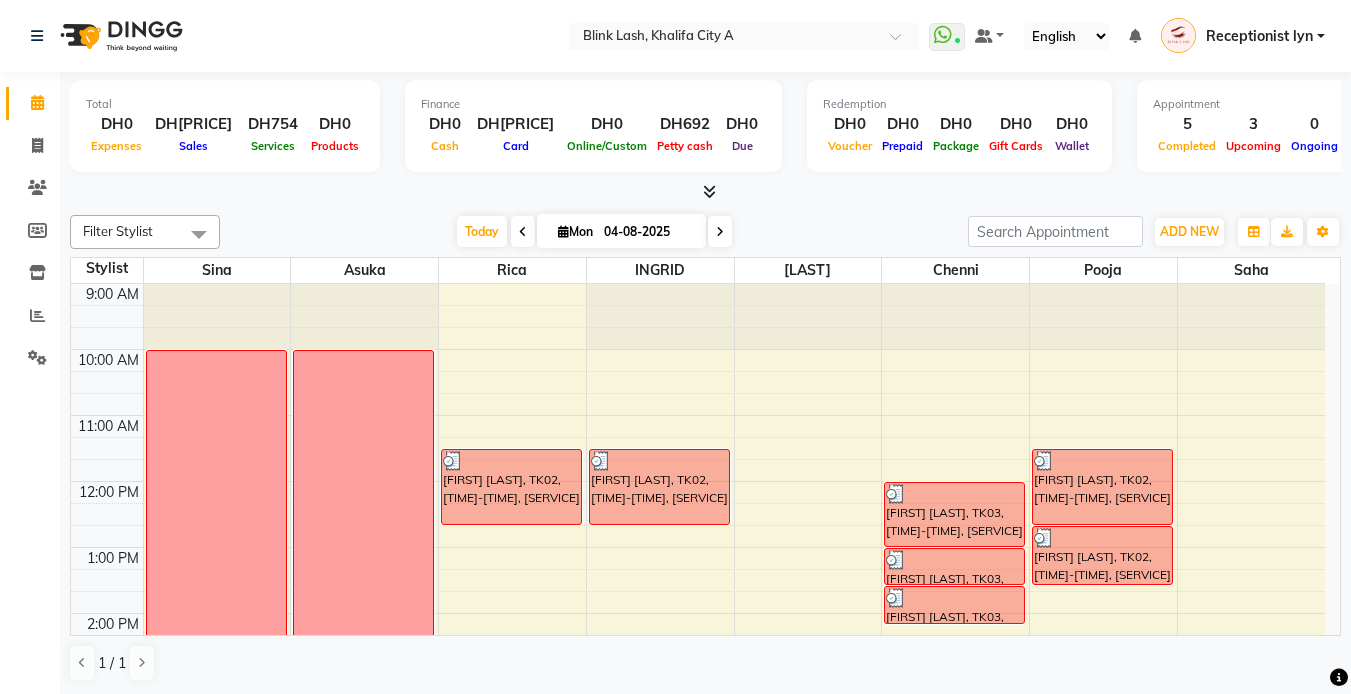 click at bounding box center [720, 232] 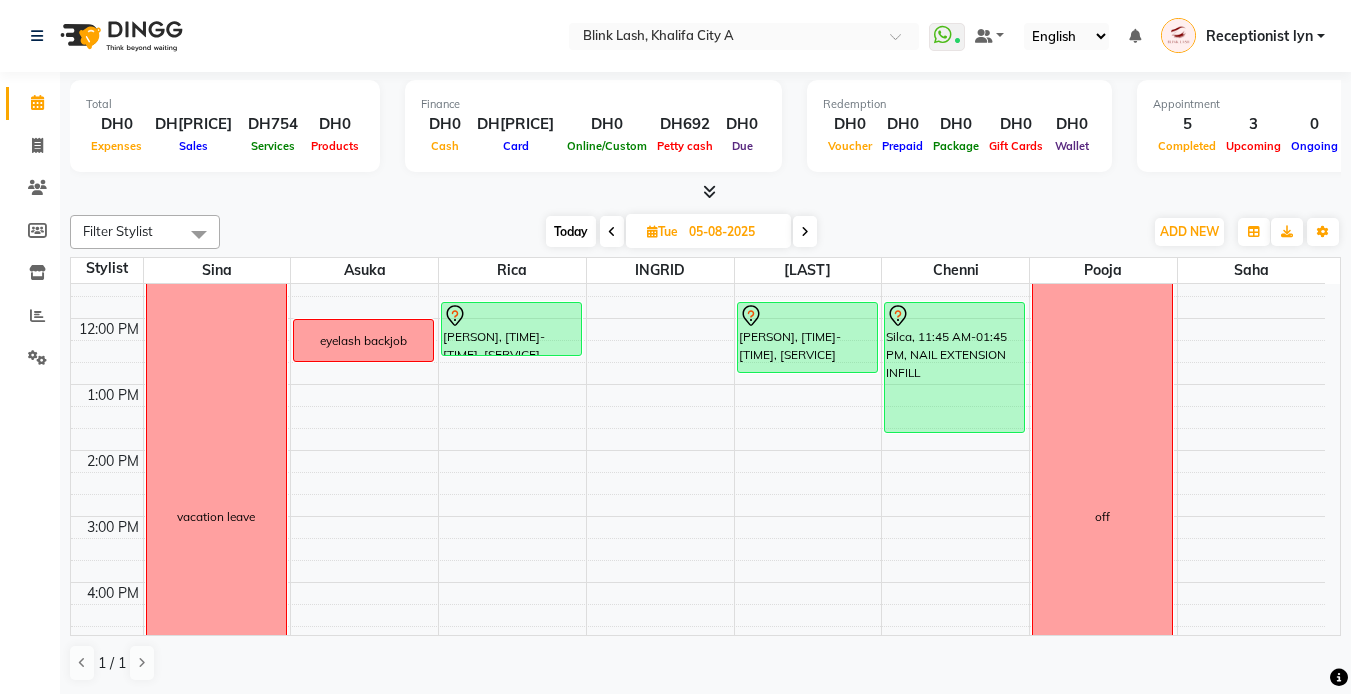 scroll, scrollTop: 0, scrollLeft: 0, axis: both 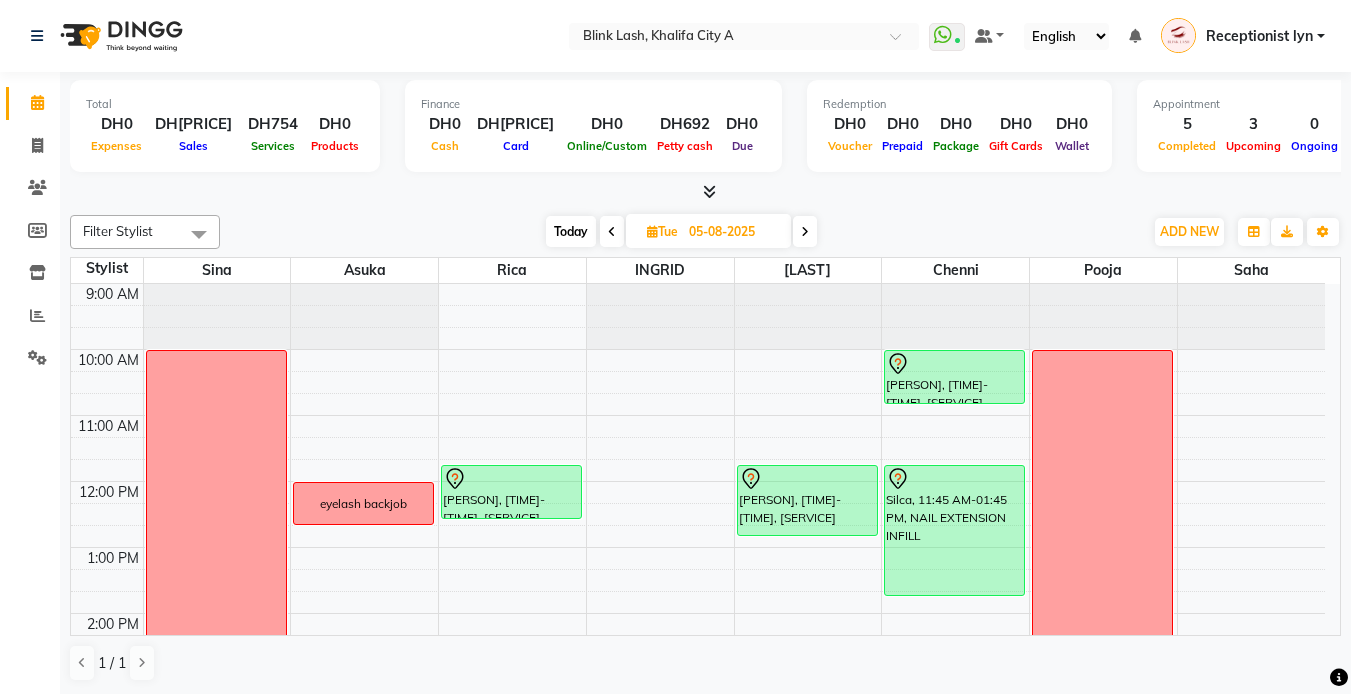 click at bounding box center (805, 231) 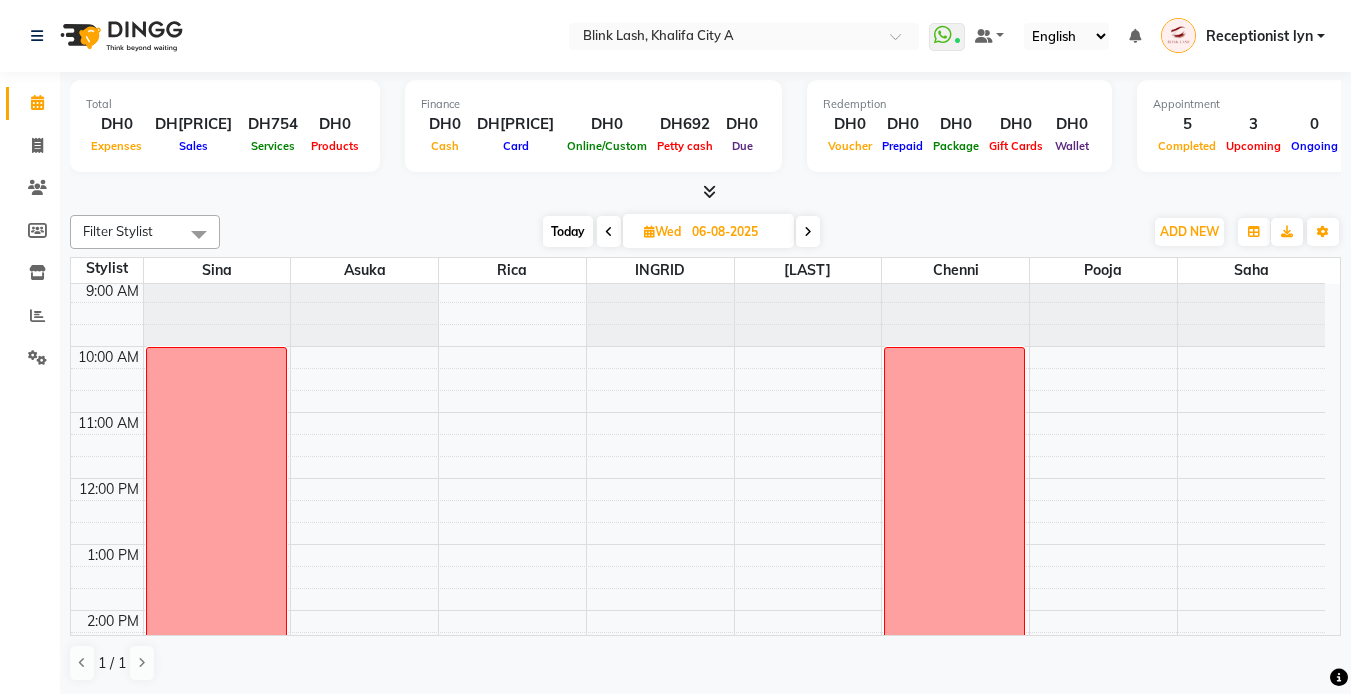 scroll, scrollTop: 0, scrollLeft: 0, axis: both 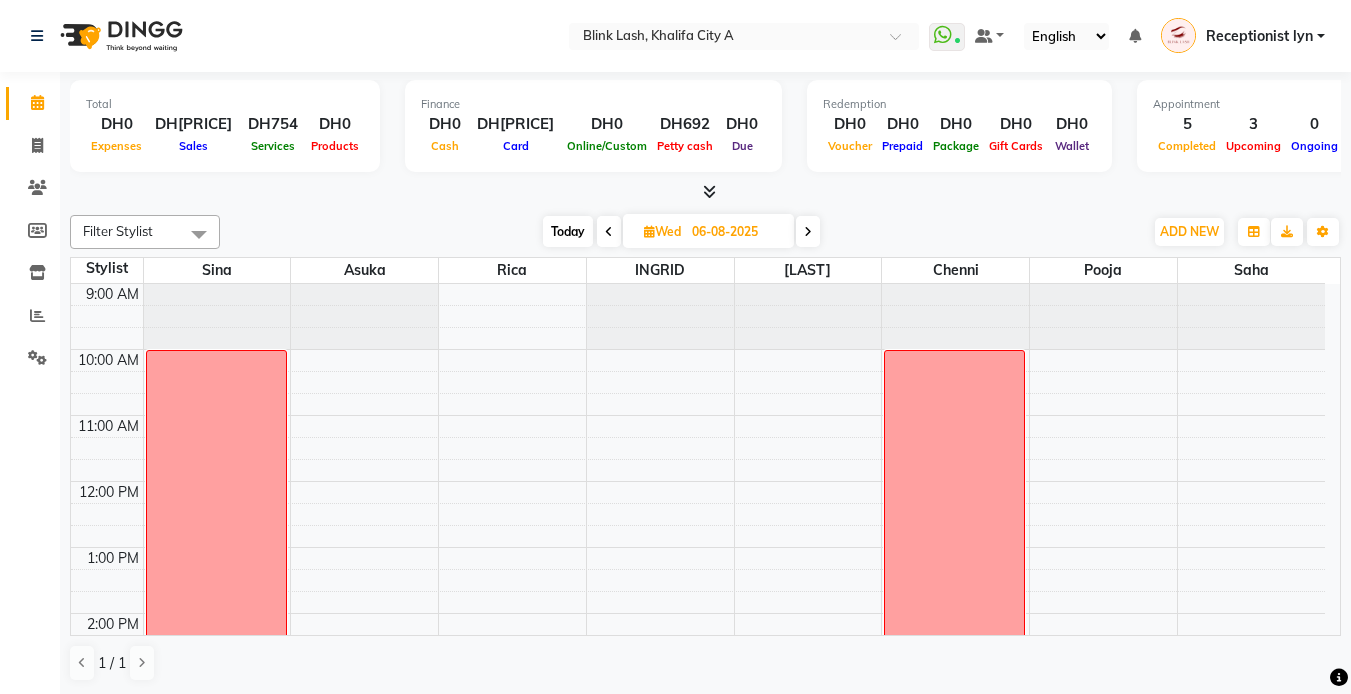 click on "Today" at bounding box center (568, 231) 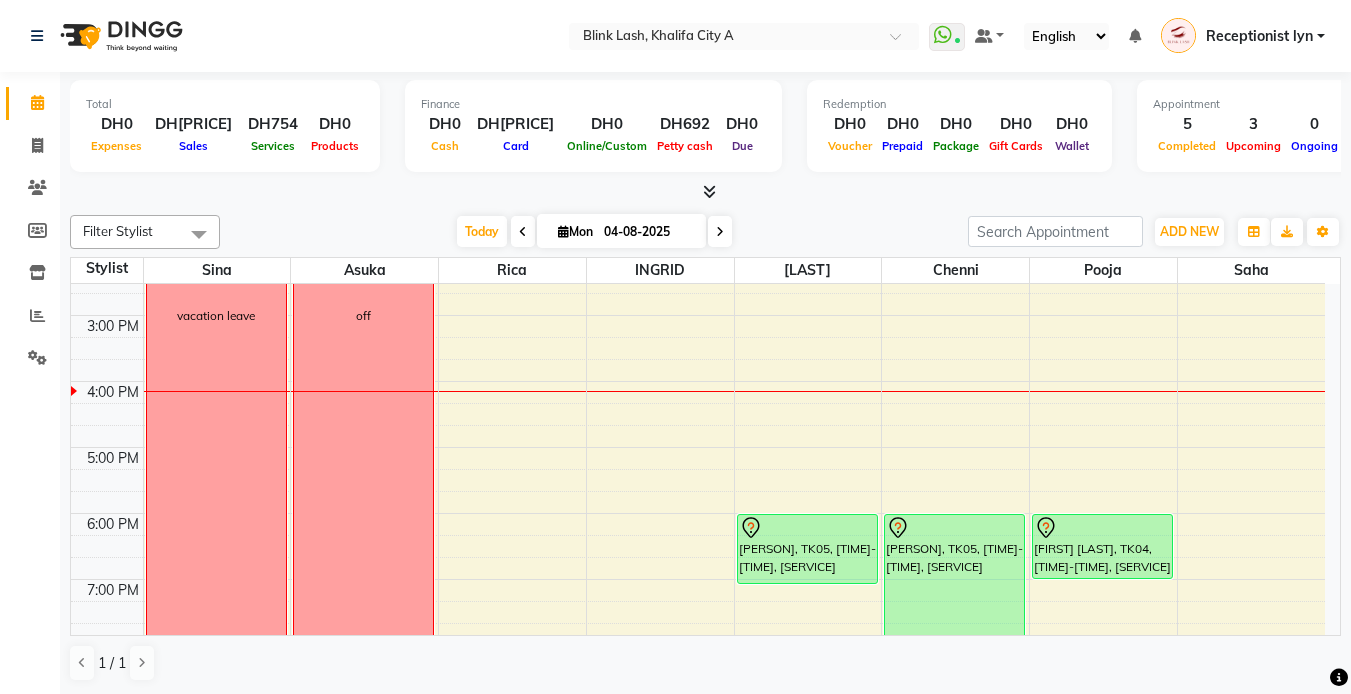 scroll, scrollTop: 363, scrollLeft: 0, axis: vertical 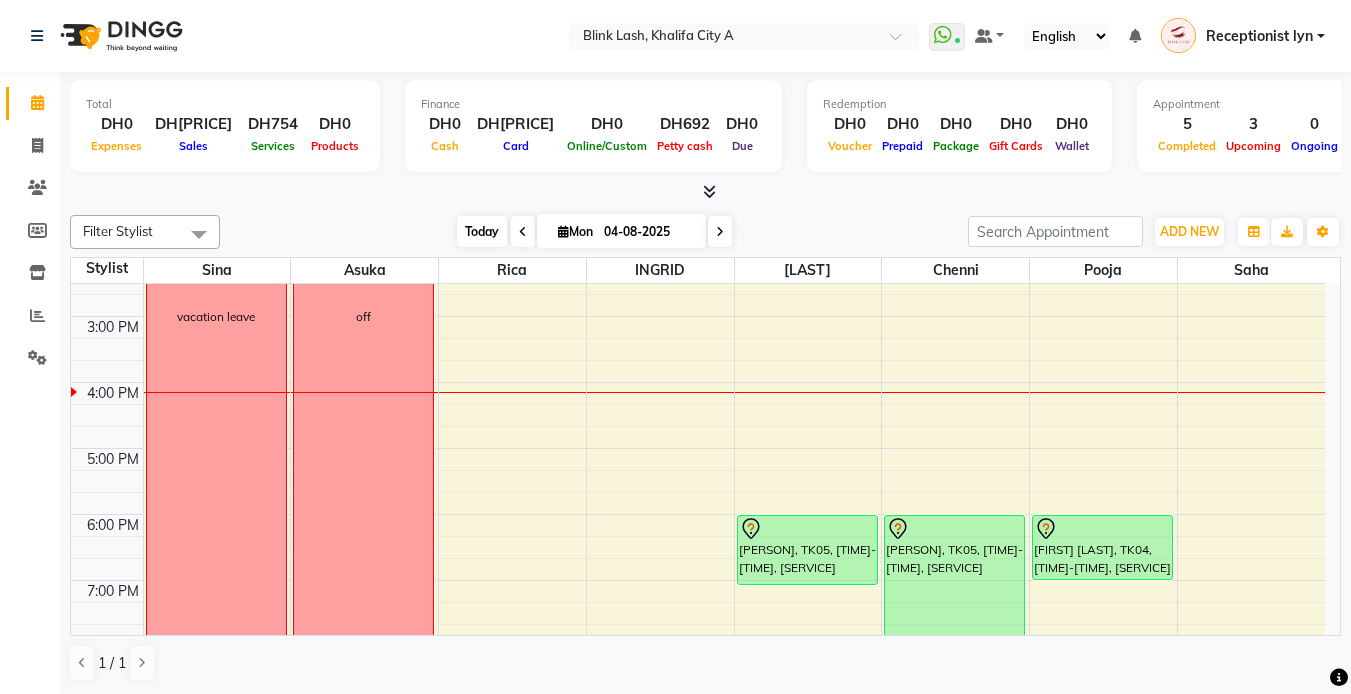 click on "Today" at bounding box center [482, 231] 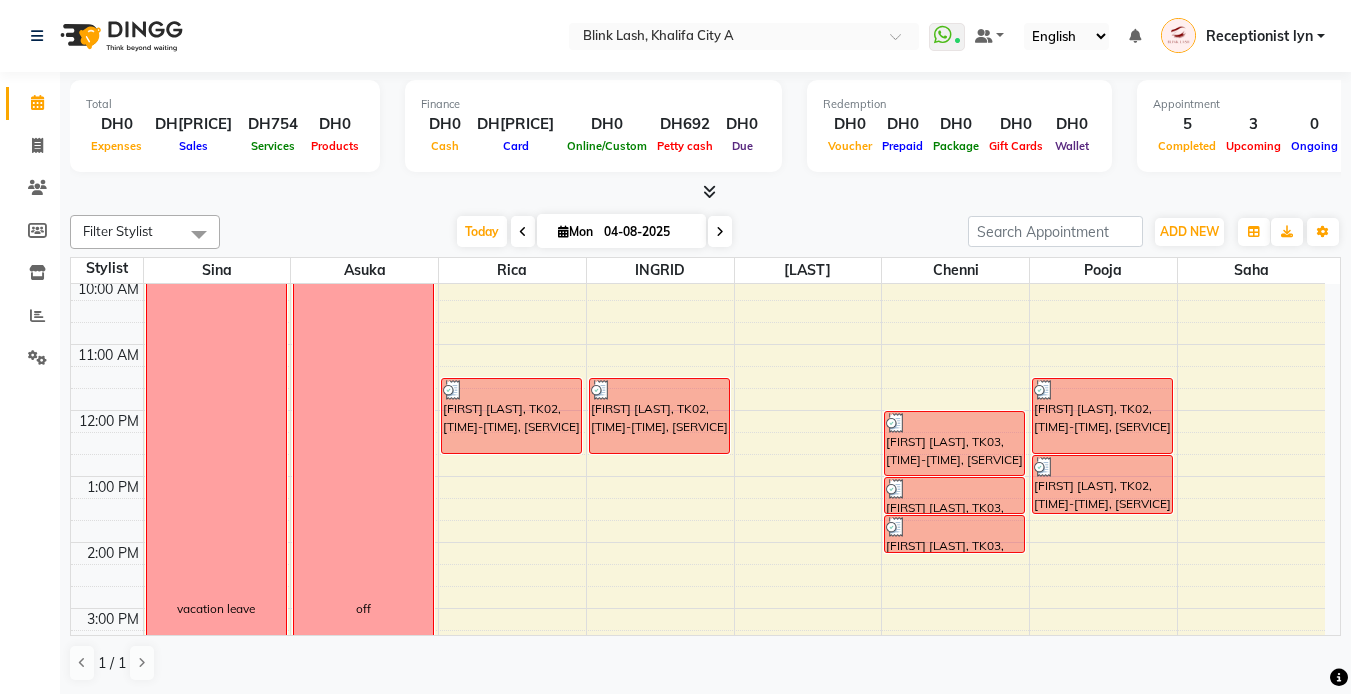 scroll, scrollTop: 0, scrollLeft: 0, axis: both 